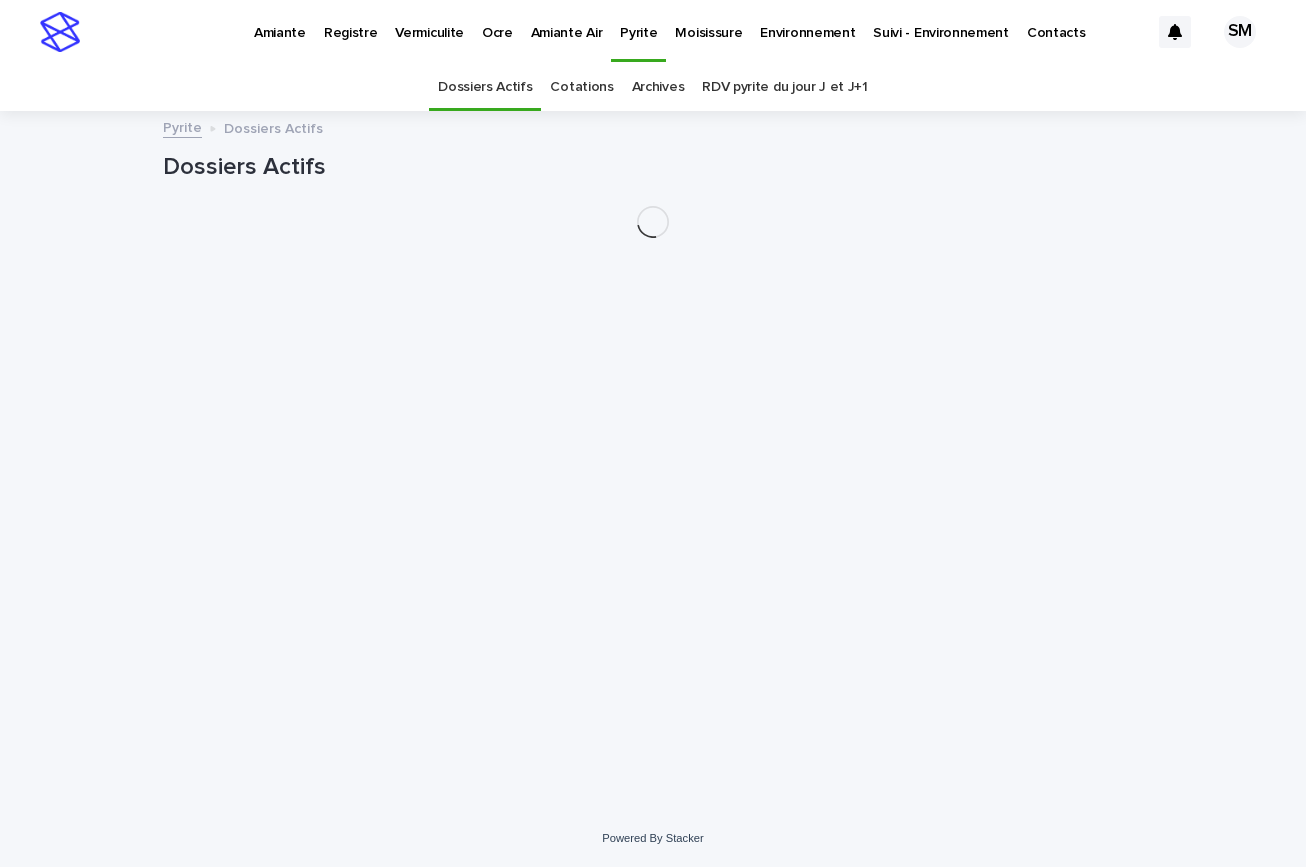 scroll, scrollTop: 0, scrollLeft: 0, axis: both 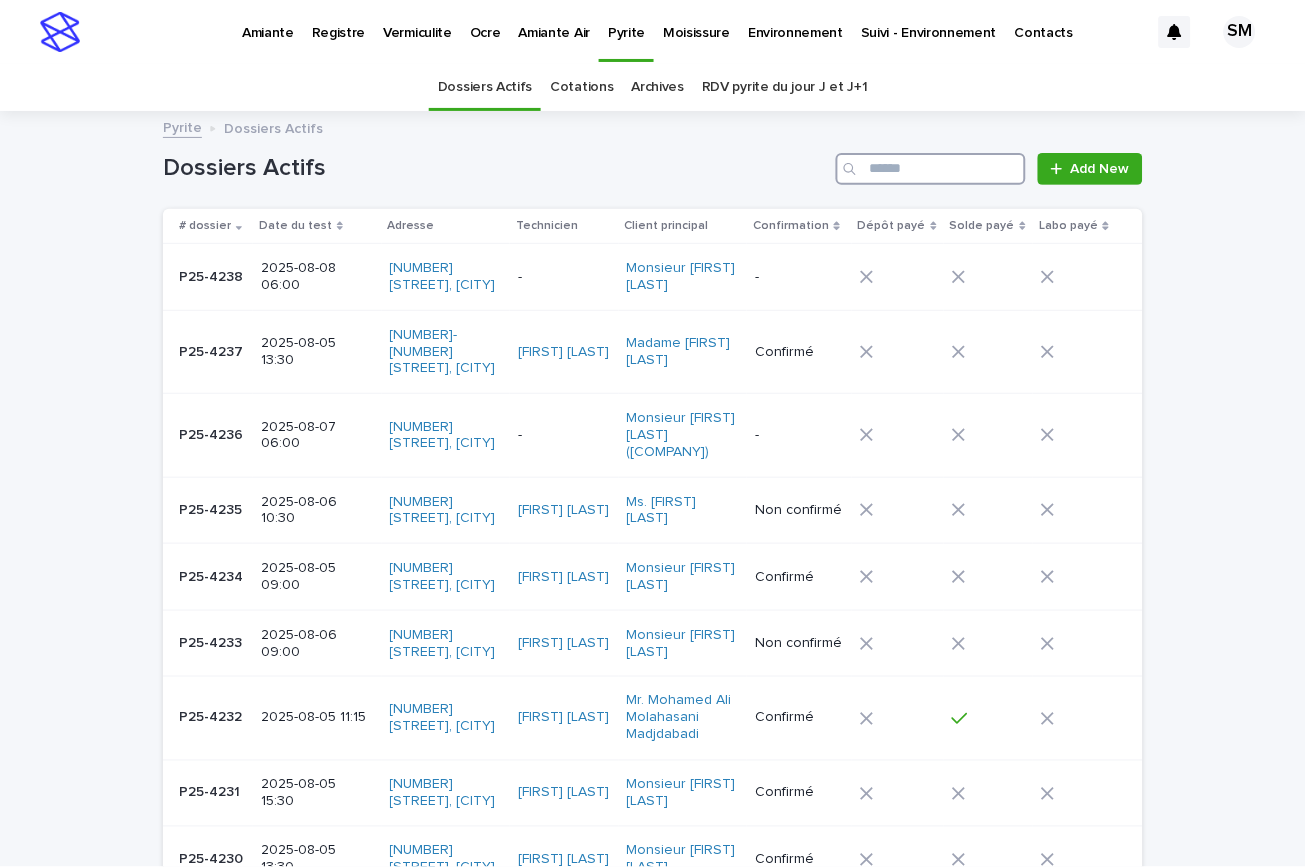 click at bounding box center [931, 169] 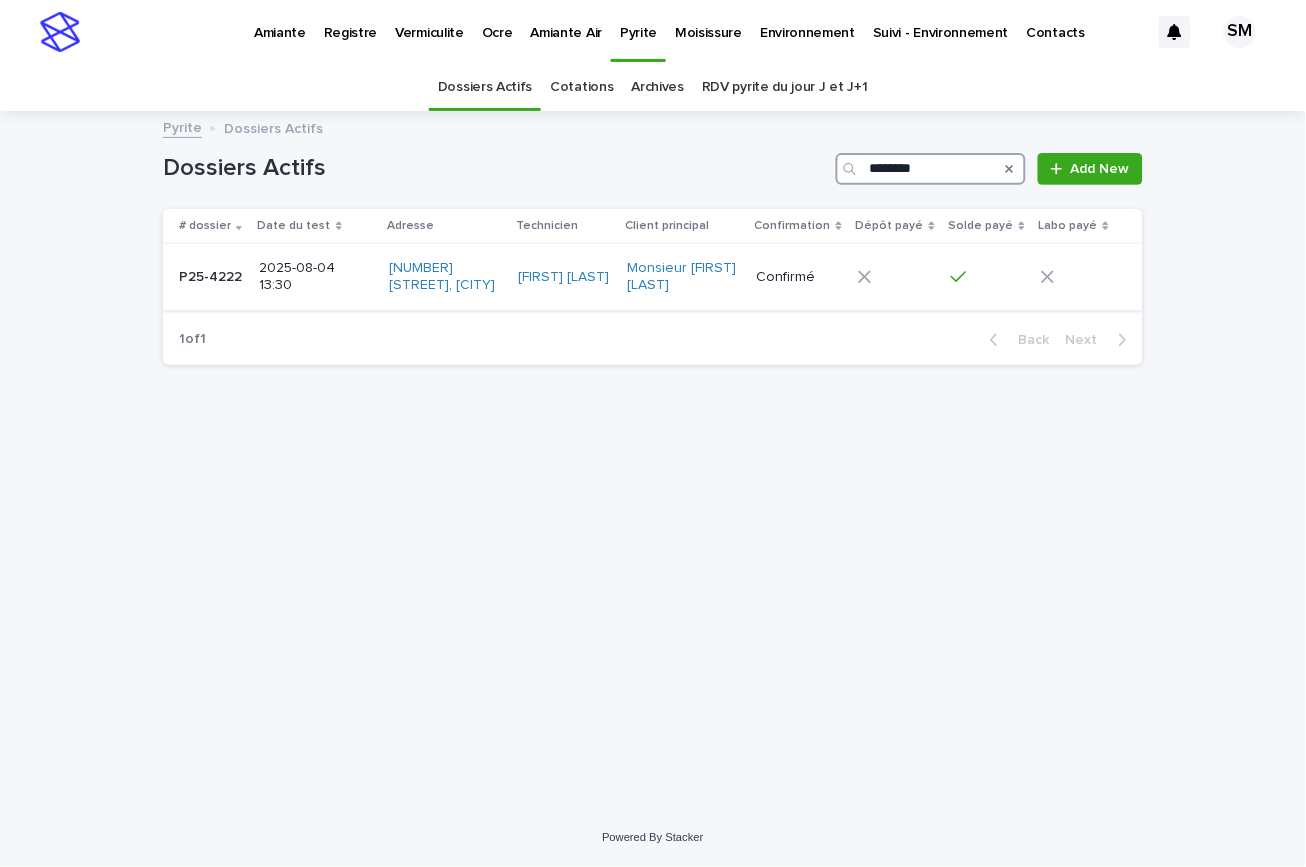type on "********" 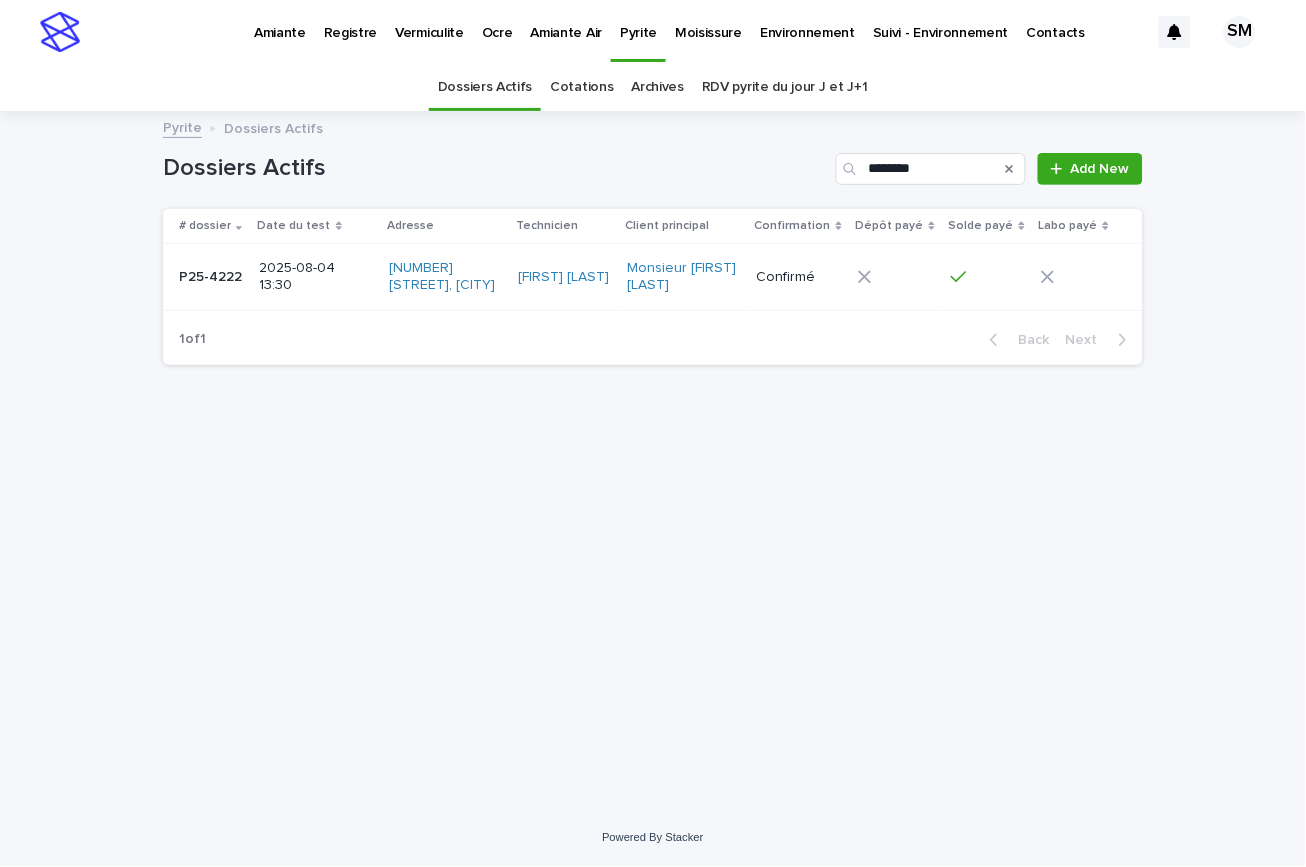 click on "P25-4222 P25-4222" at bounding box center (207, 277) 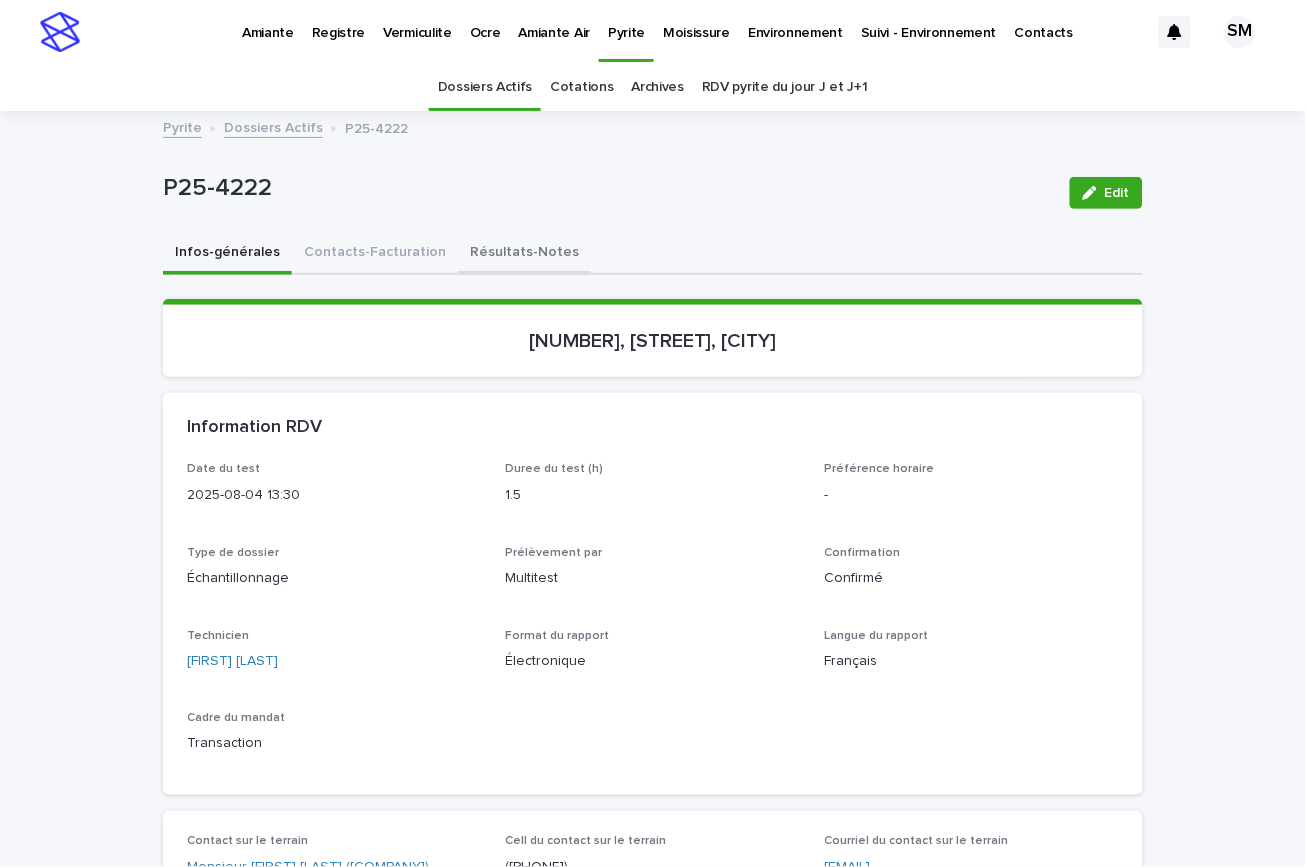 click on "Résultats-Notes" at bounding box center [524, 254] 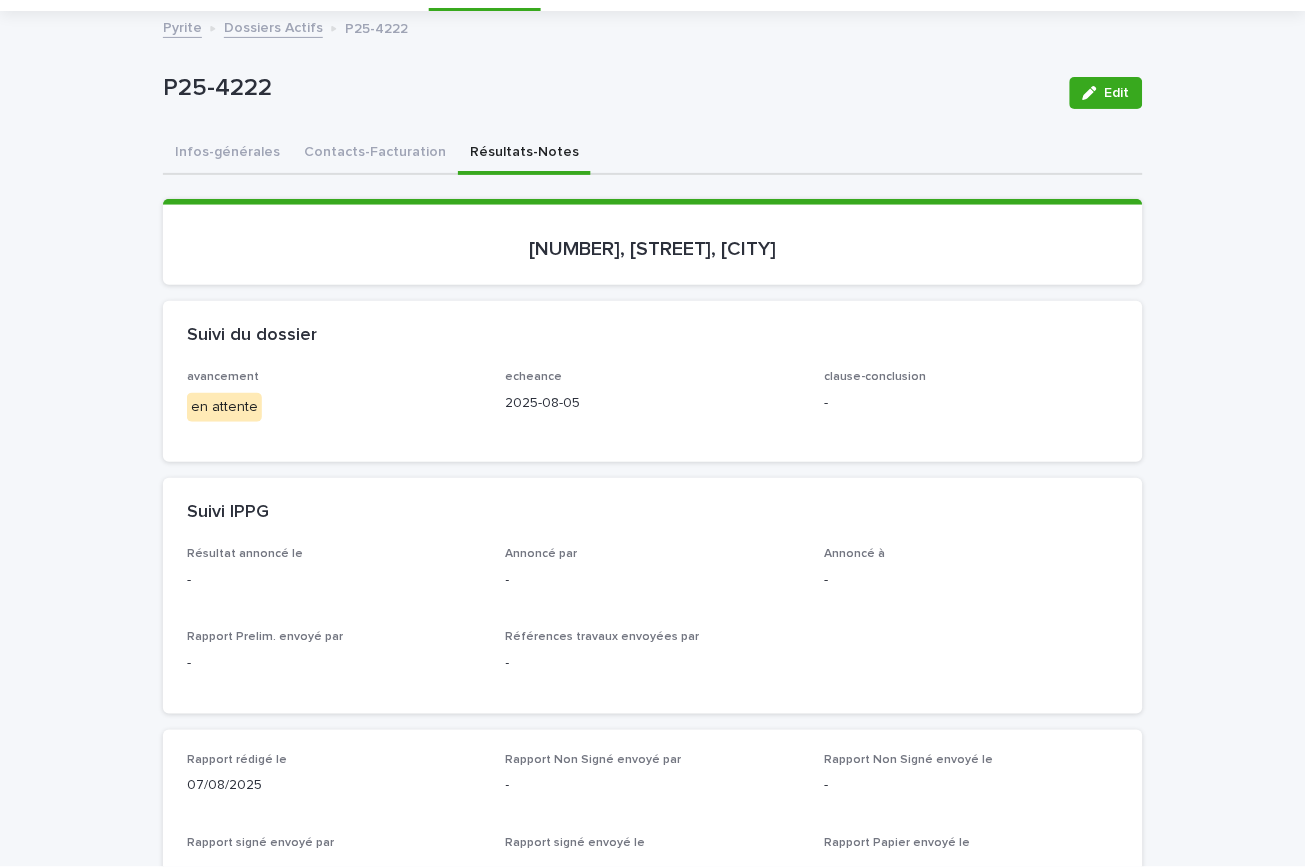 scroll, scrollTop: 158, scrollLeft: 0, axis: vertical 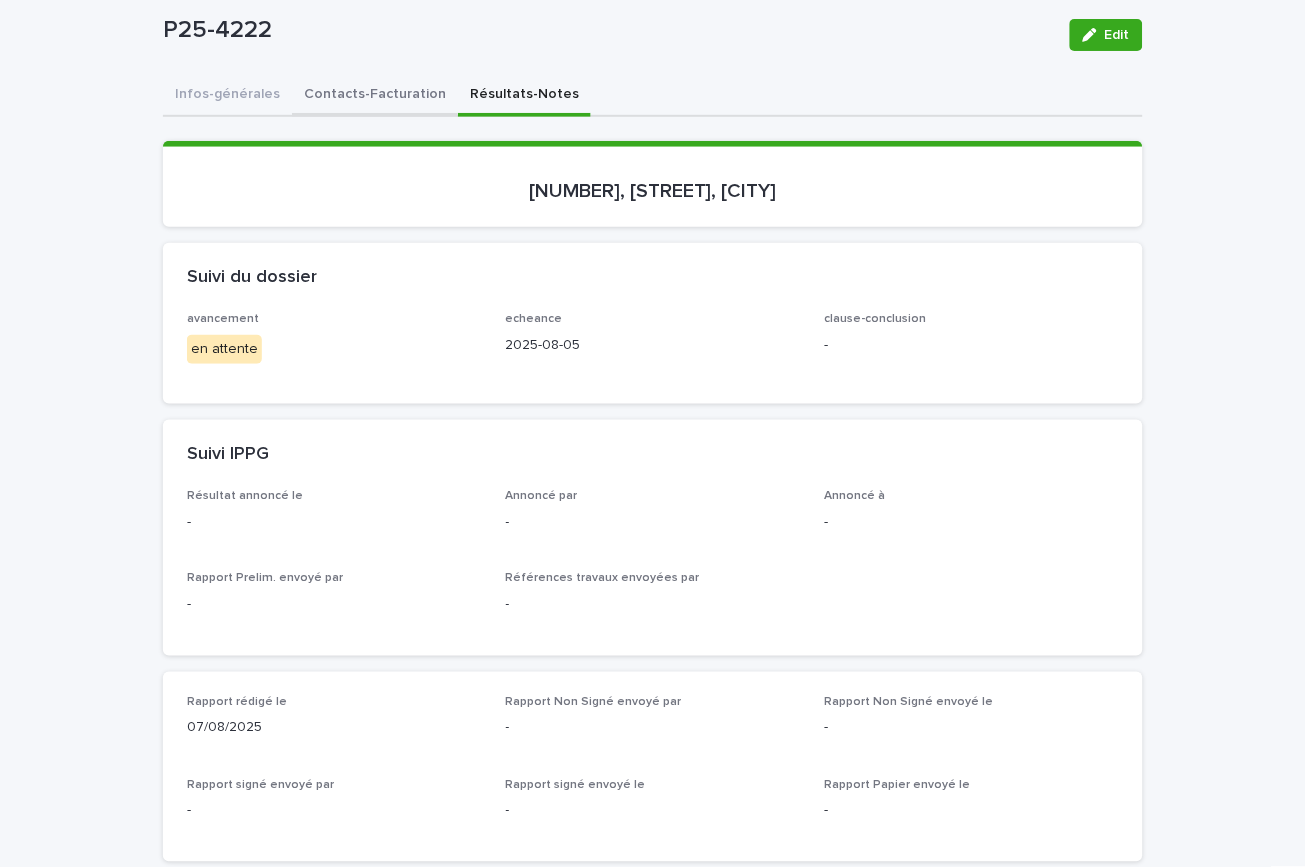 click on "Contacts-Facturation" at bounding box center [375, 96] 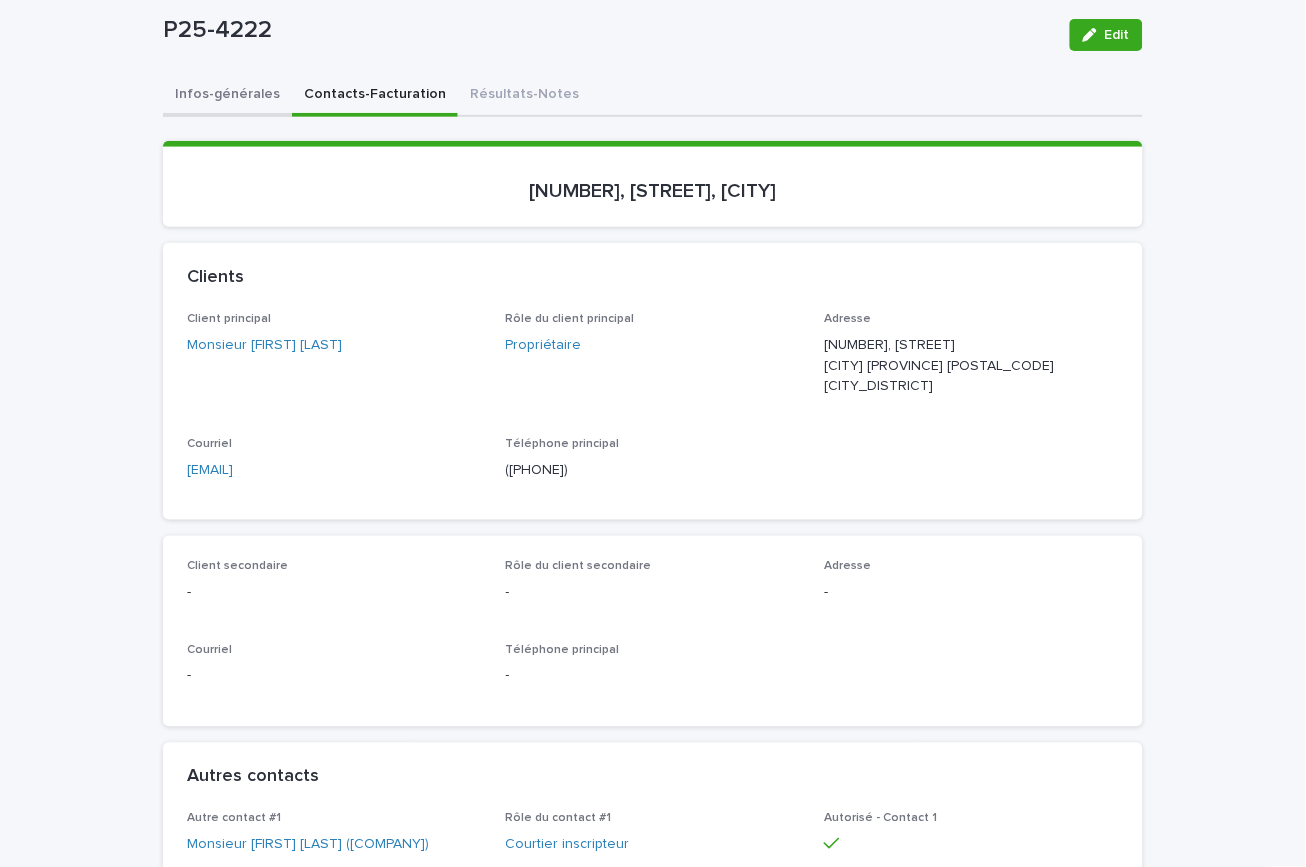 type 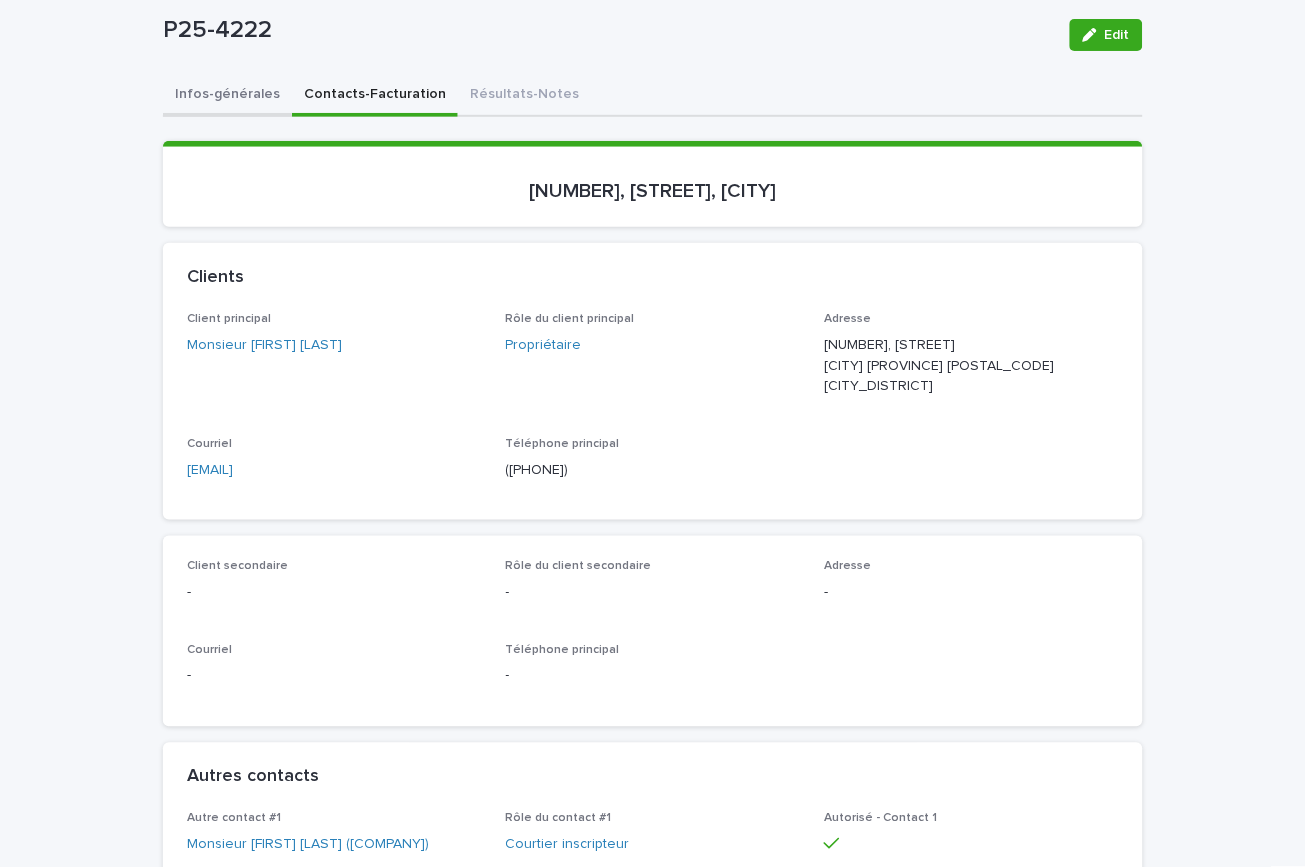 click on "Infos-générales" at bounding box center [227, 96] 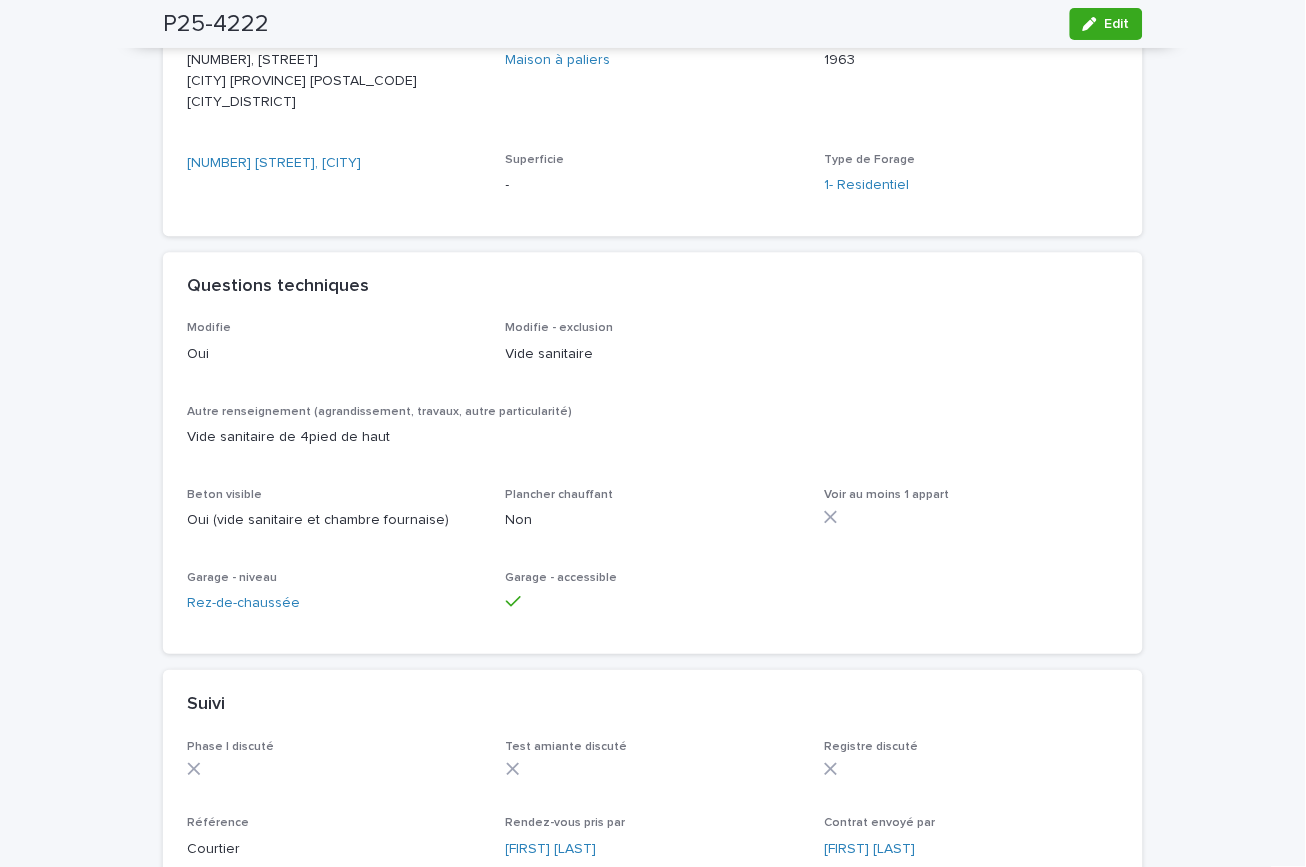 scroll, scrollTop: 983, scrollLeft: 0, axis: vertical 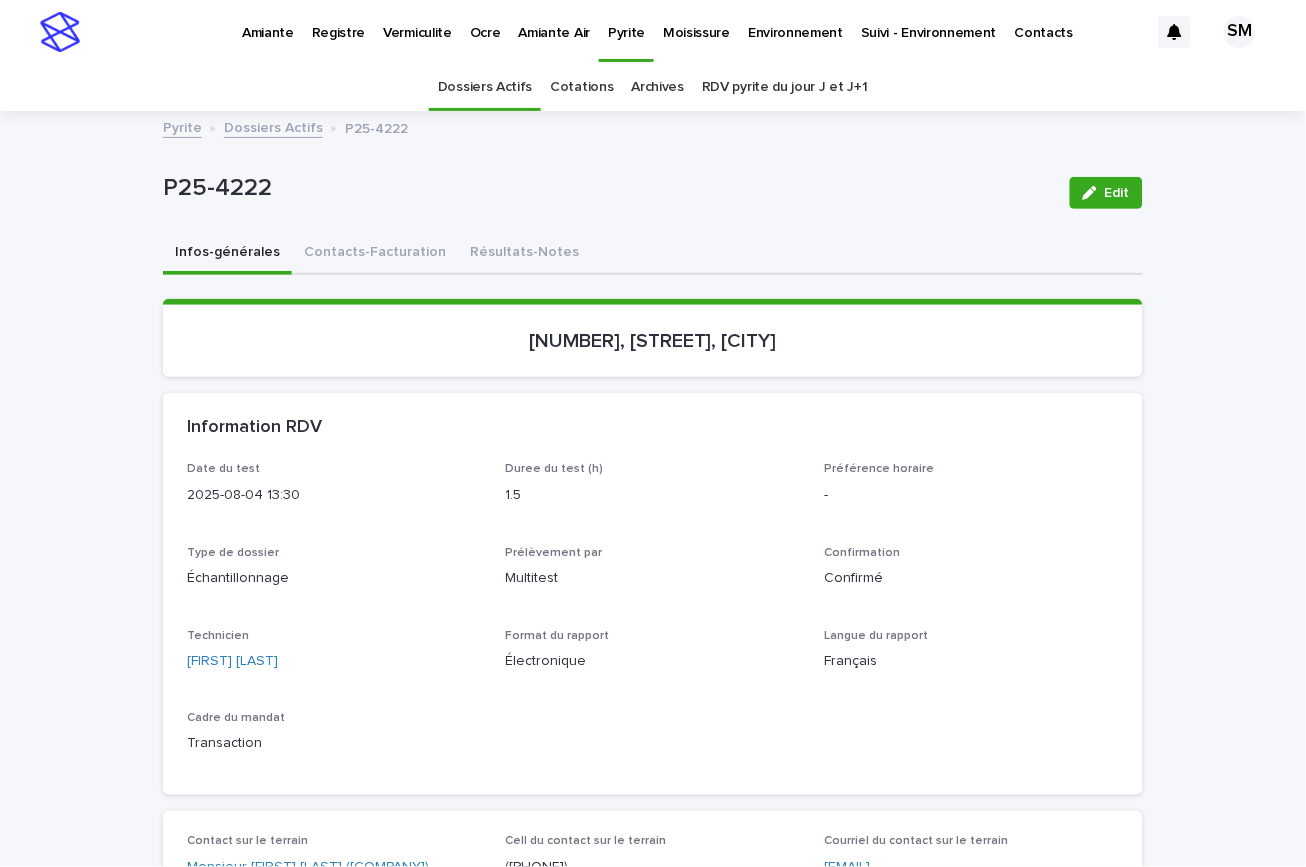 click on "Pyrite" at bounding box center [626, 21] 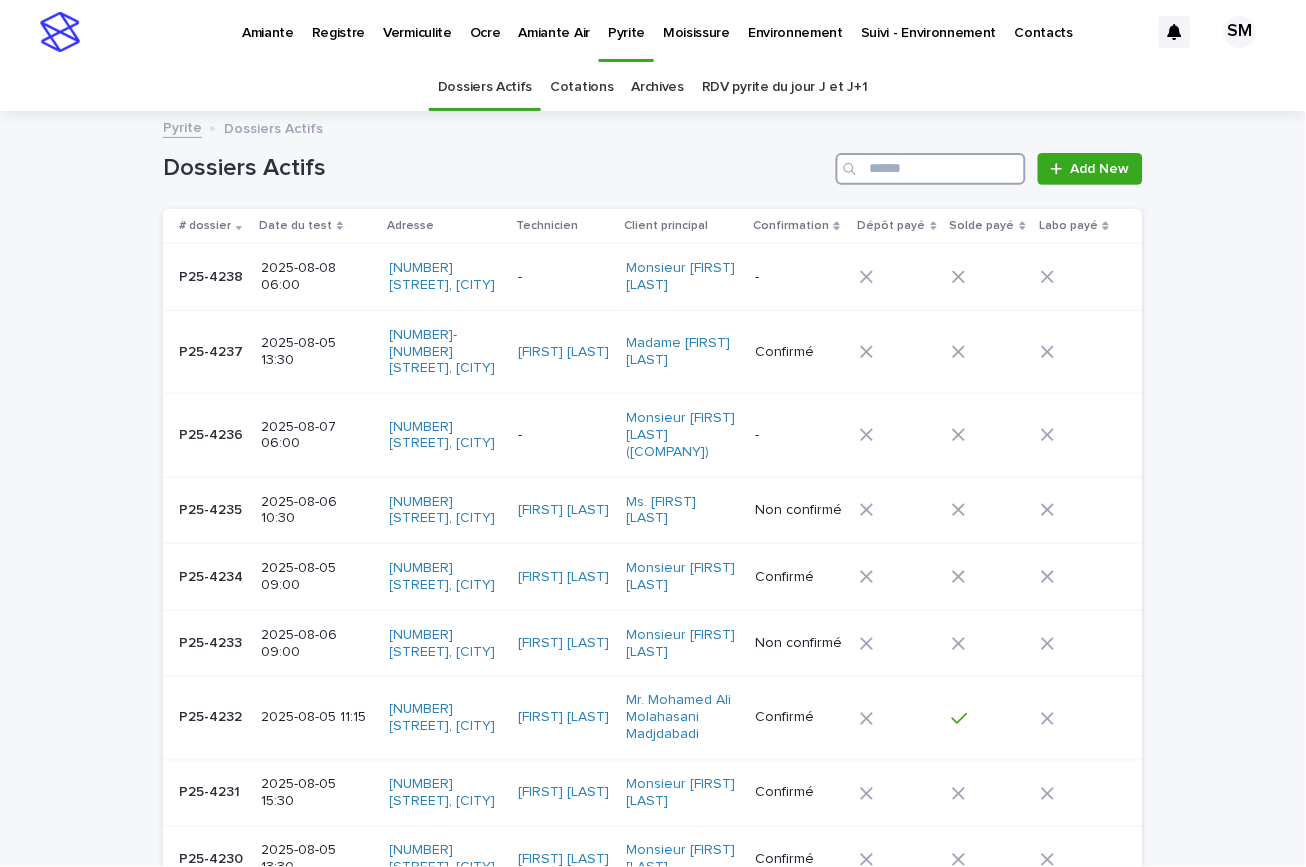 click at bounding box center (931, 169) 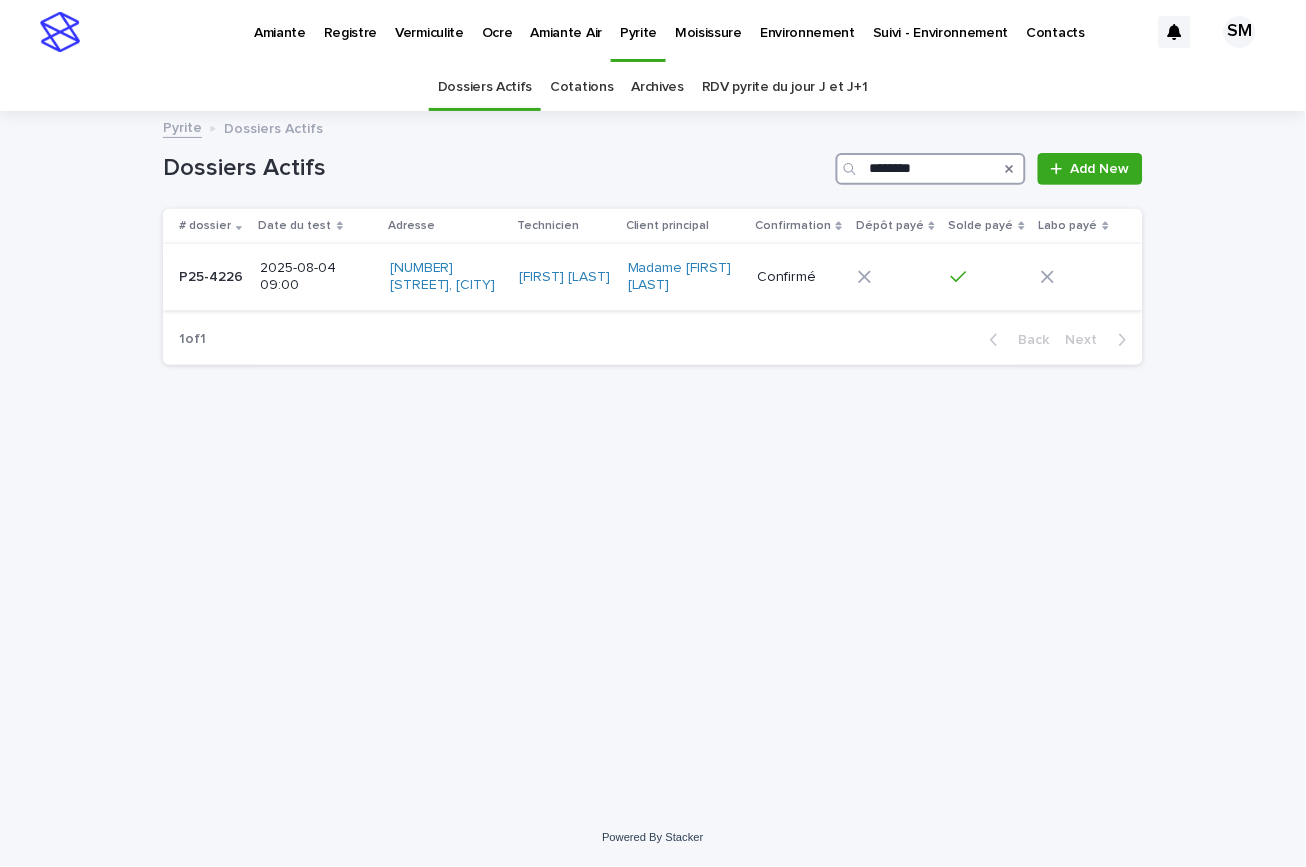 type on "********" 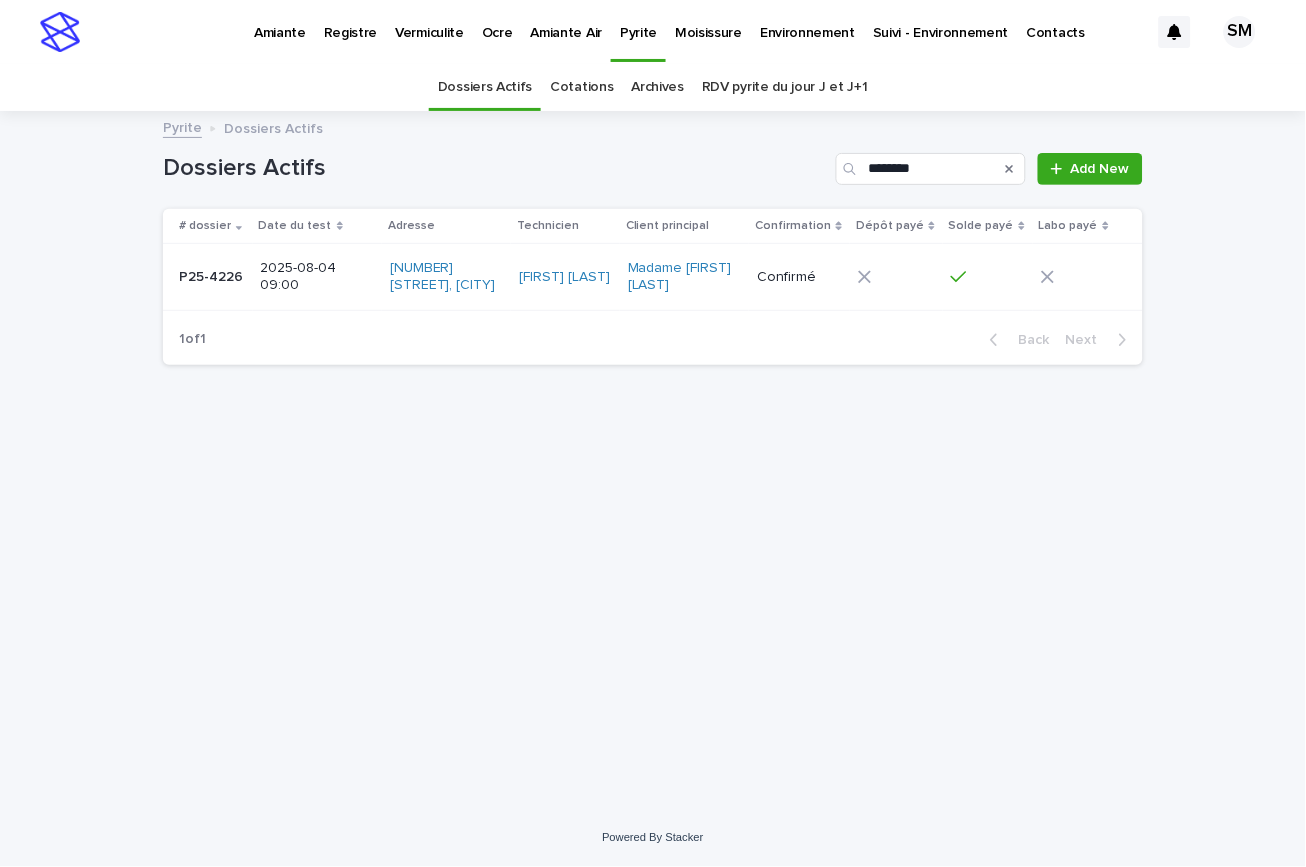 click on "P25-4226 P25-4226" at bounding box center [208, 277] 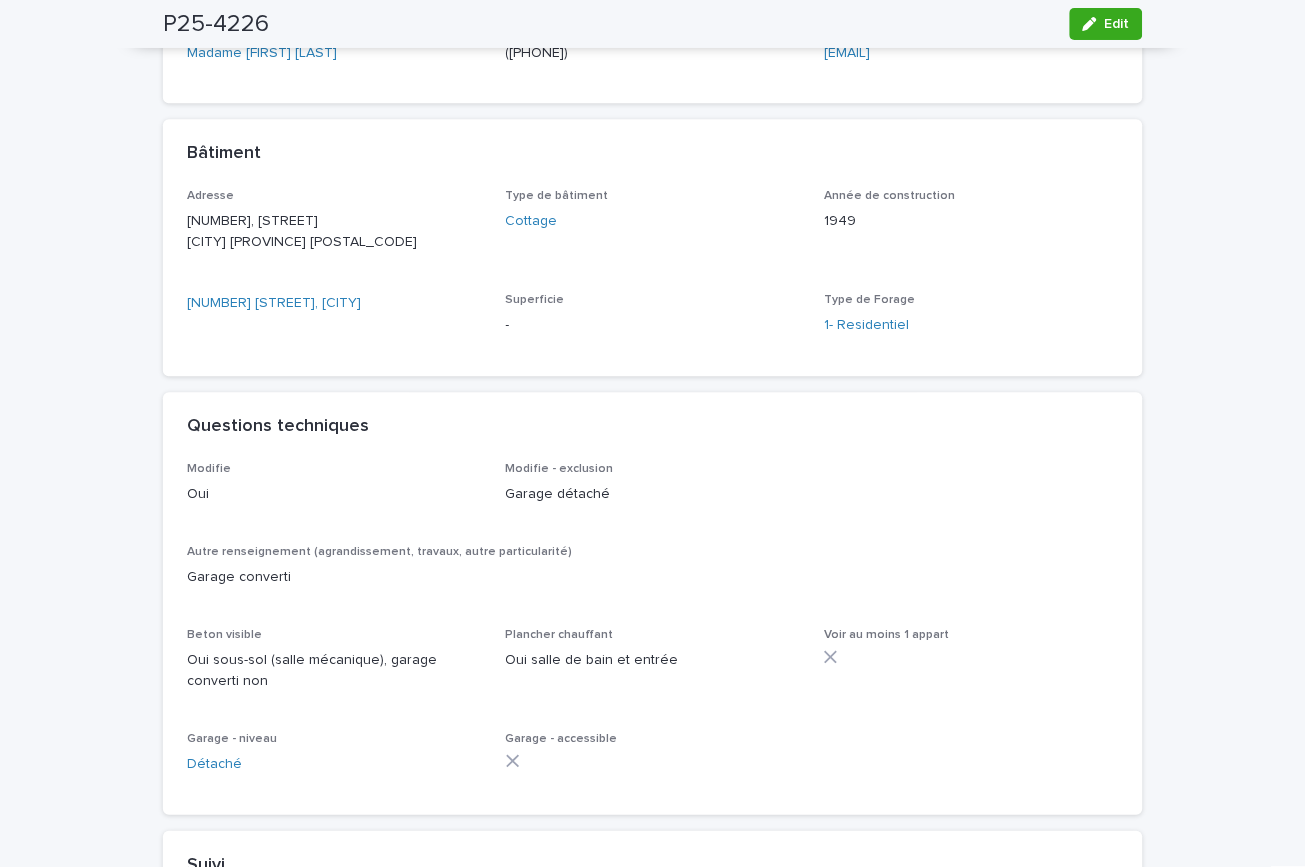 scroll, scrollTop: 818, scrollLeft: 0, axis: vertical 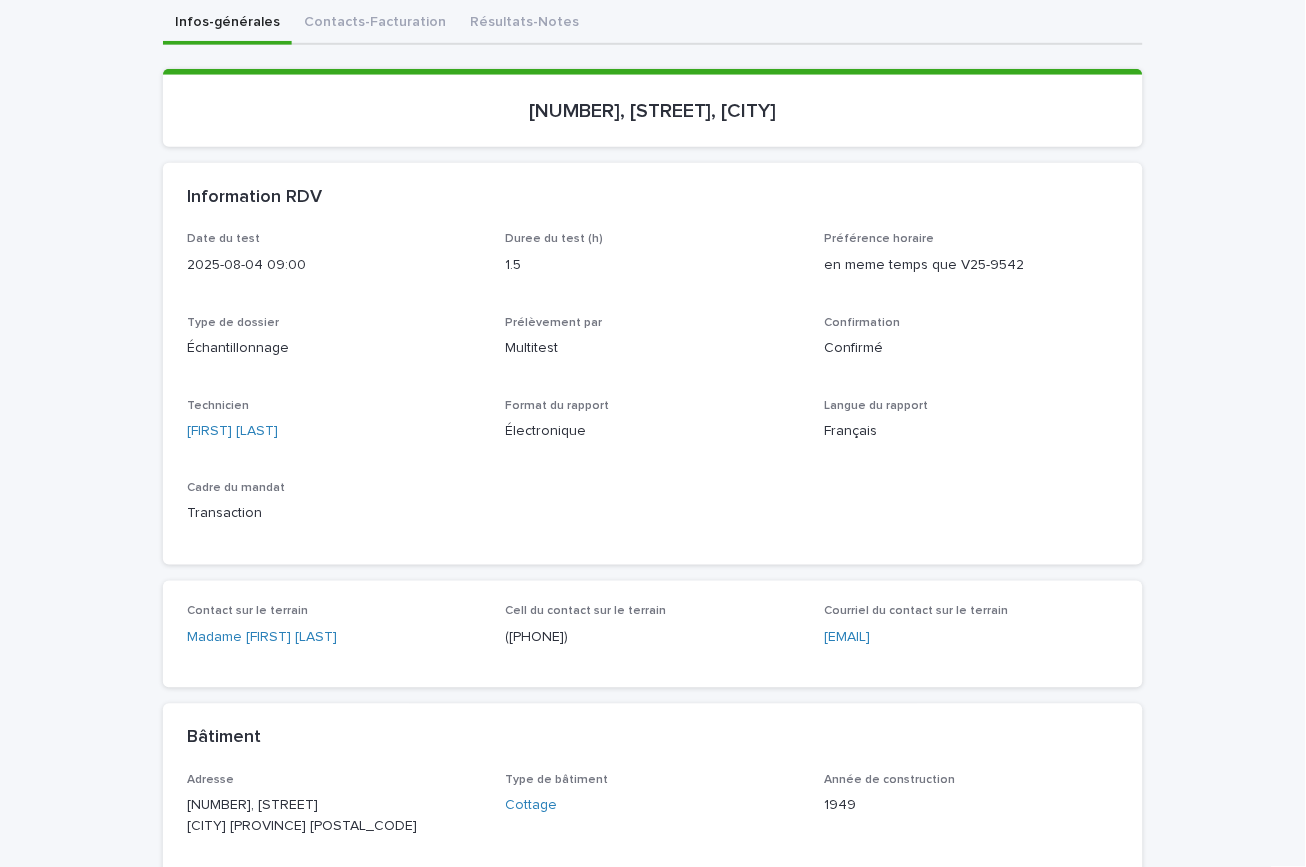 drag, startPoint x: 1283, startPoint y: 166, endPoint x: 1280, endPoint y: 145, distance: 21.213203 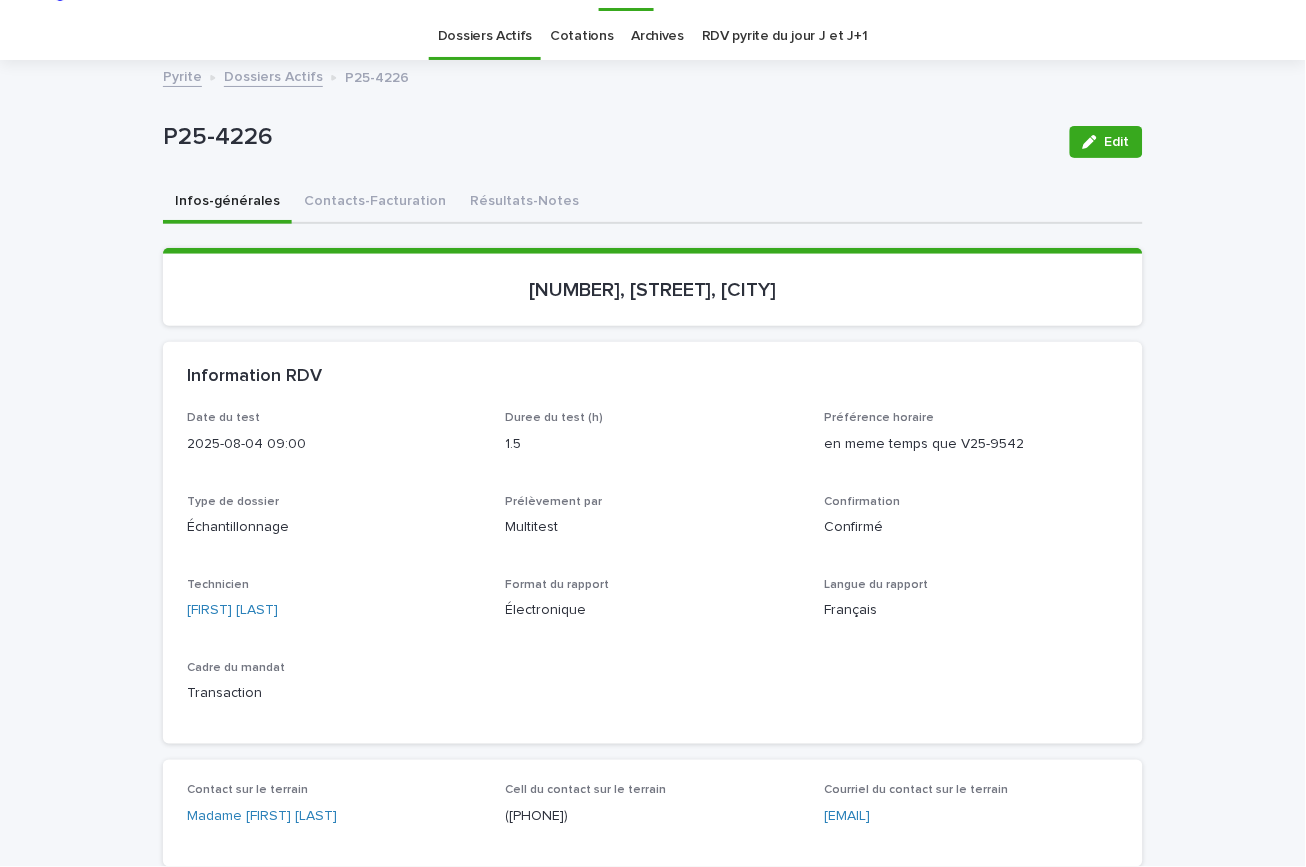 scroll, scrollTop: 26, scrollLeft: 0, axis: vertical 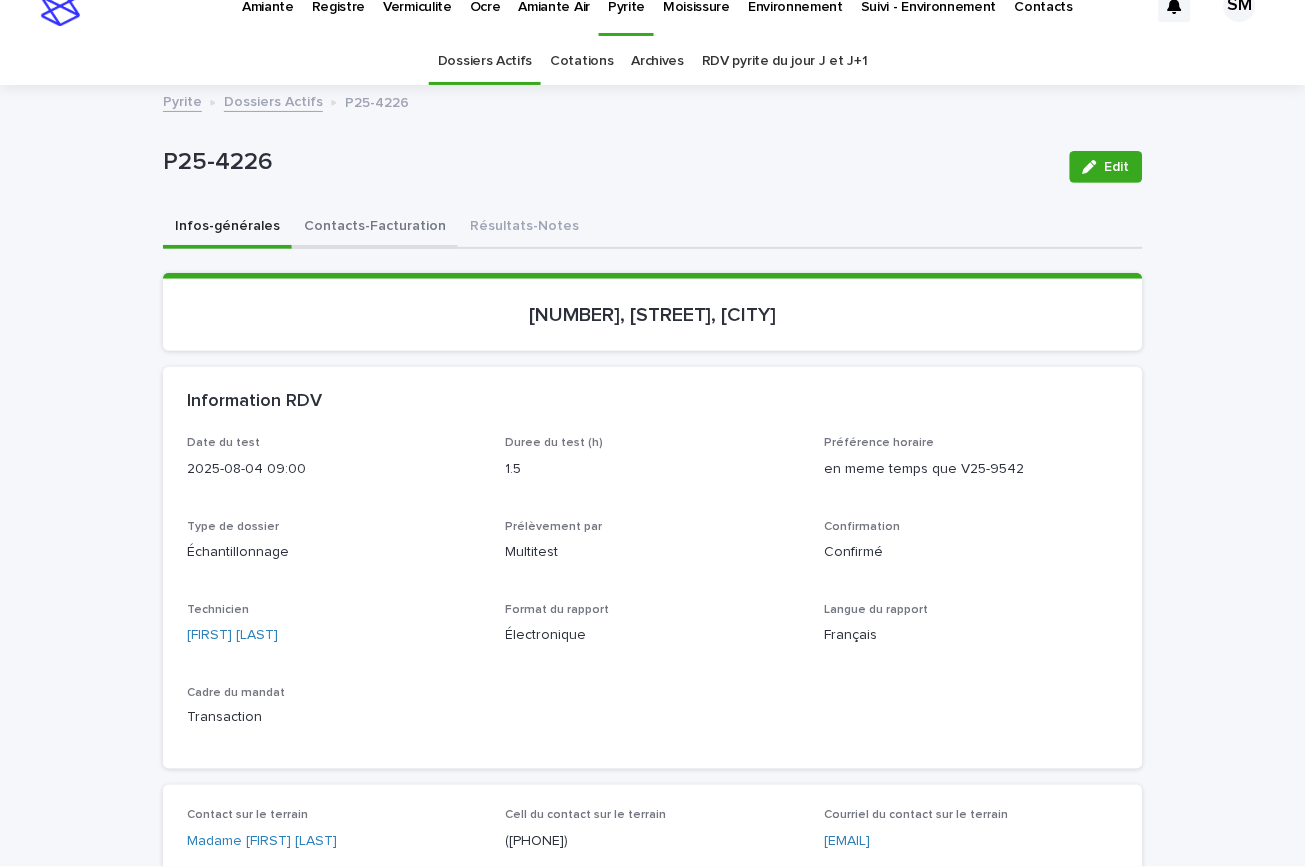 click on "Contacts-Facturation" at bounding box center (375, 228) 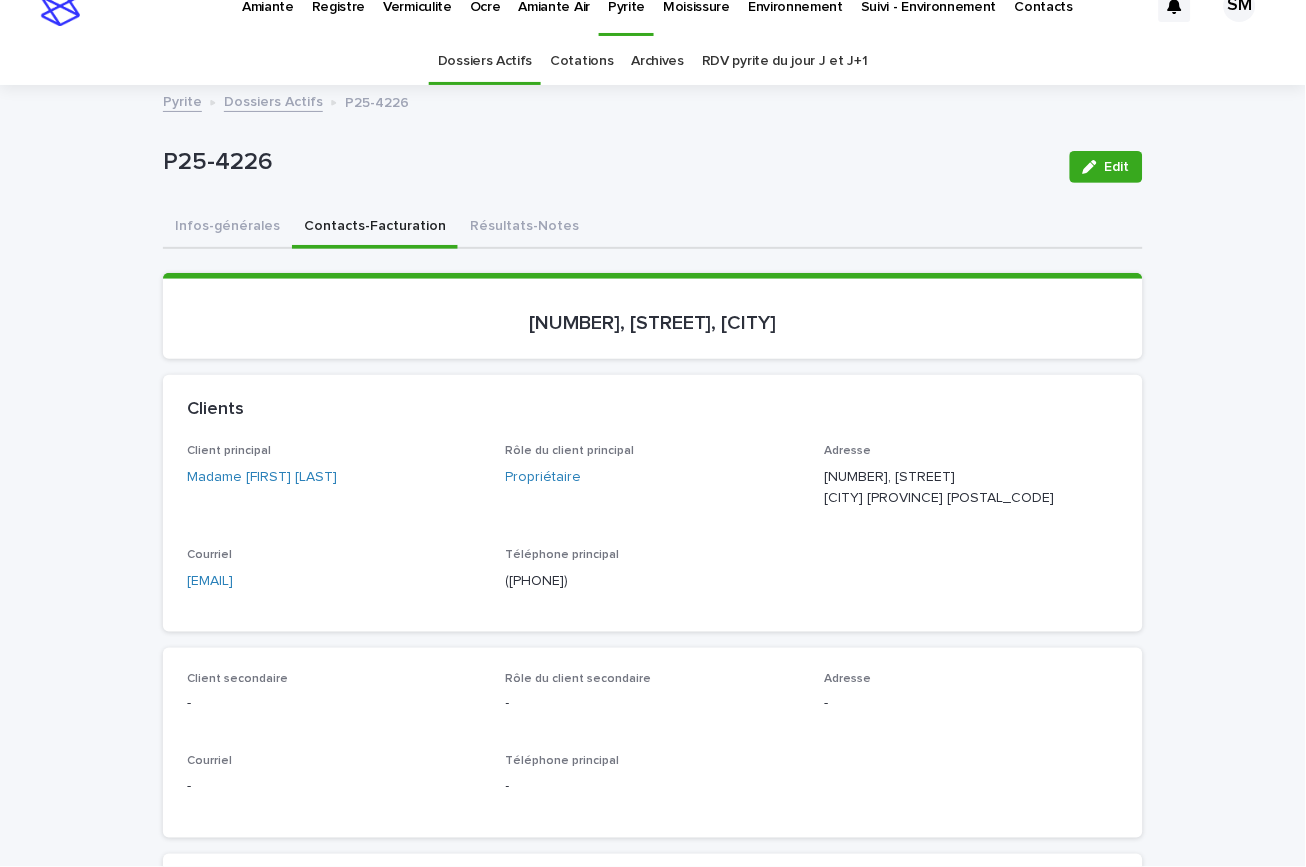 drag, startPoint x: 805, startPoint y: 321, endPoint x: 491, endPoint y: 319, distance: 314.00638 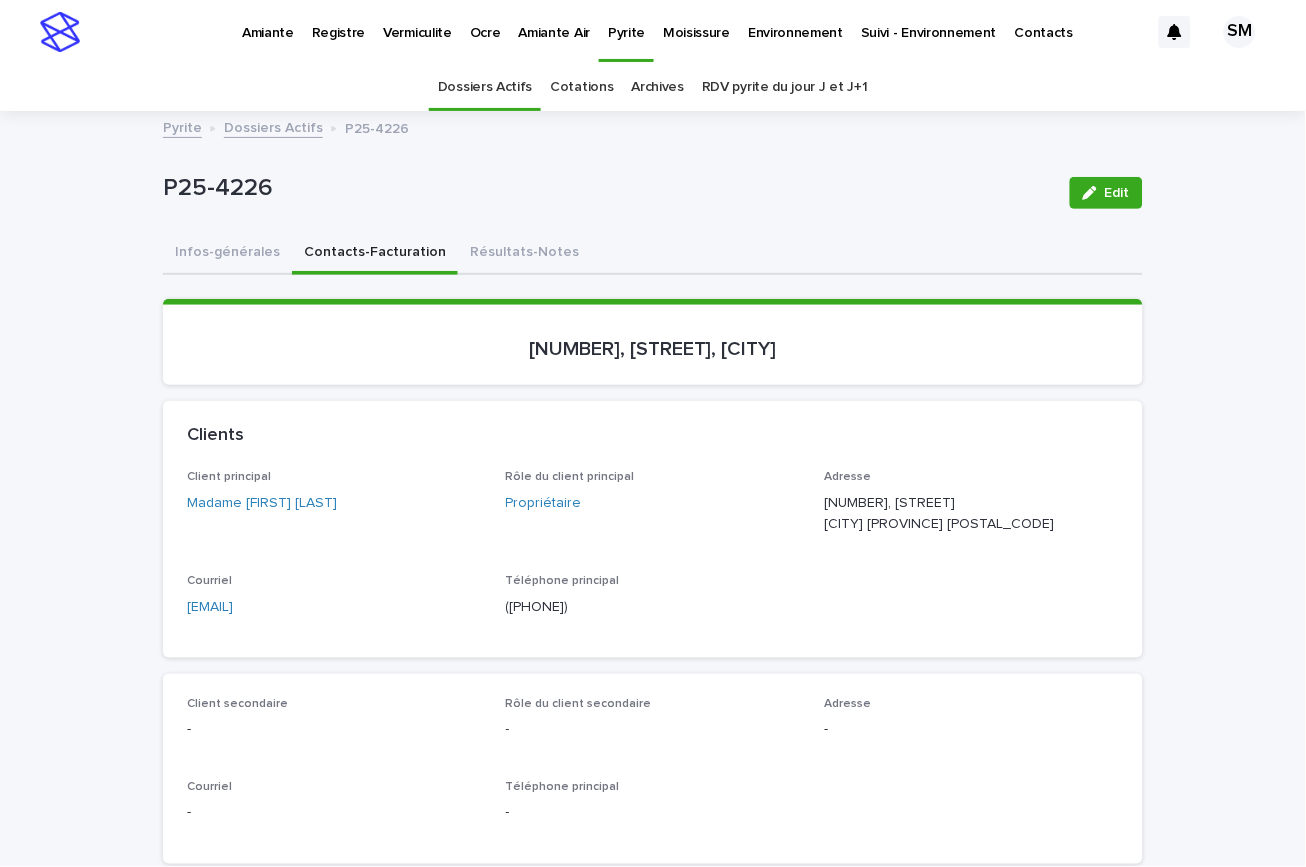 click on "P25-4226" at bounding box center (608, 186) 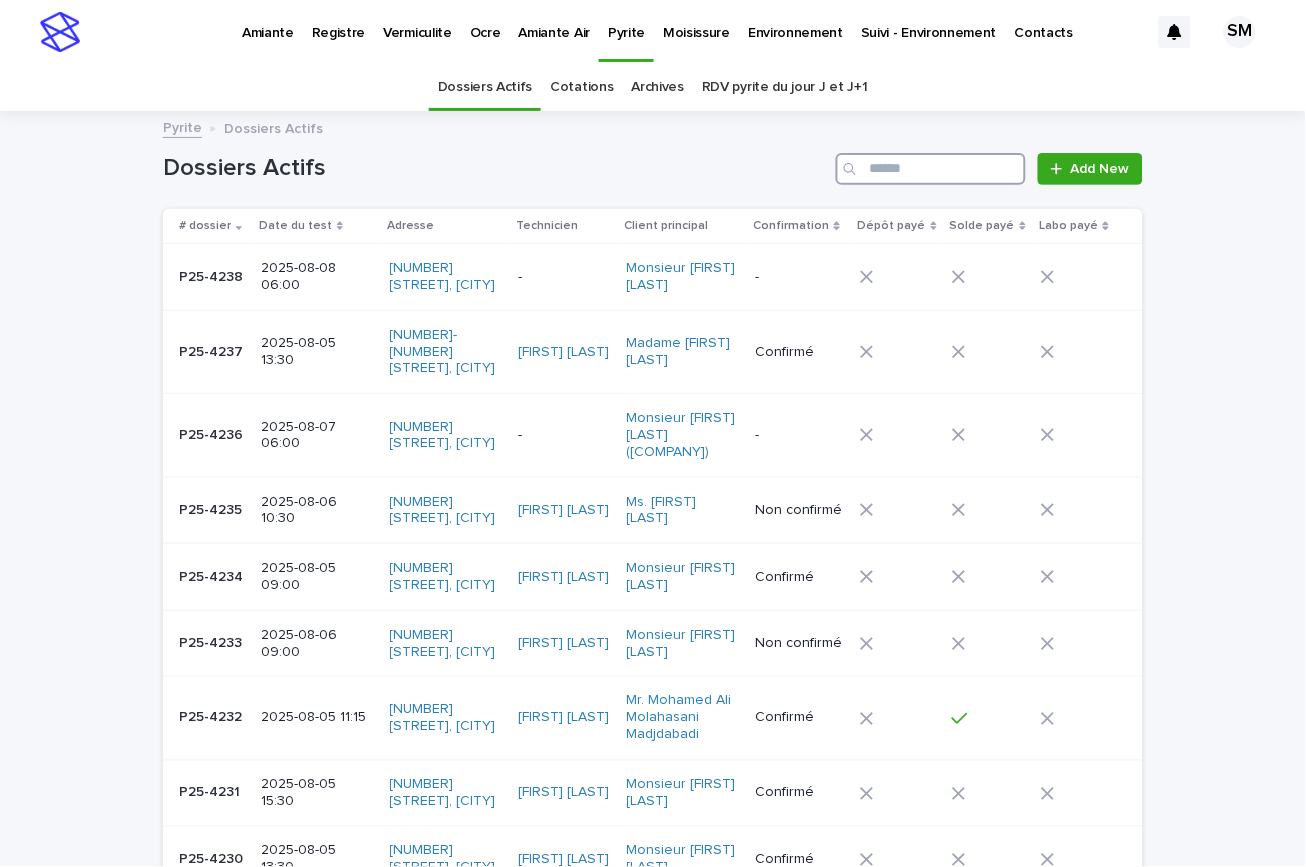 click at bounding box center [931, 169] 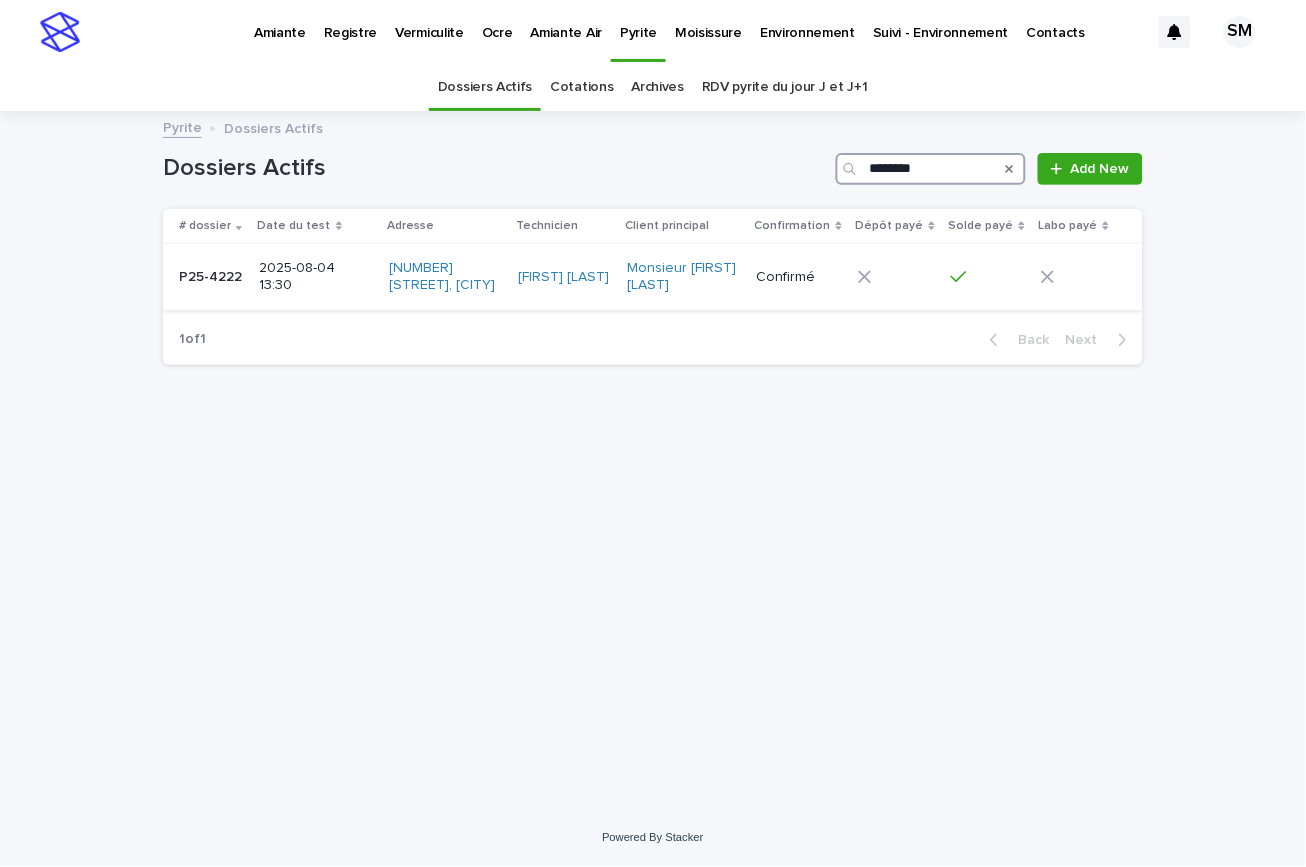 type on "********" 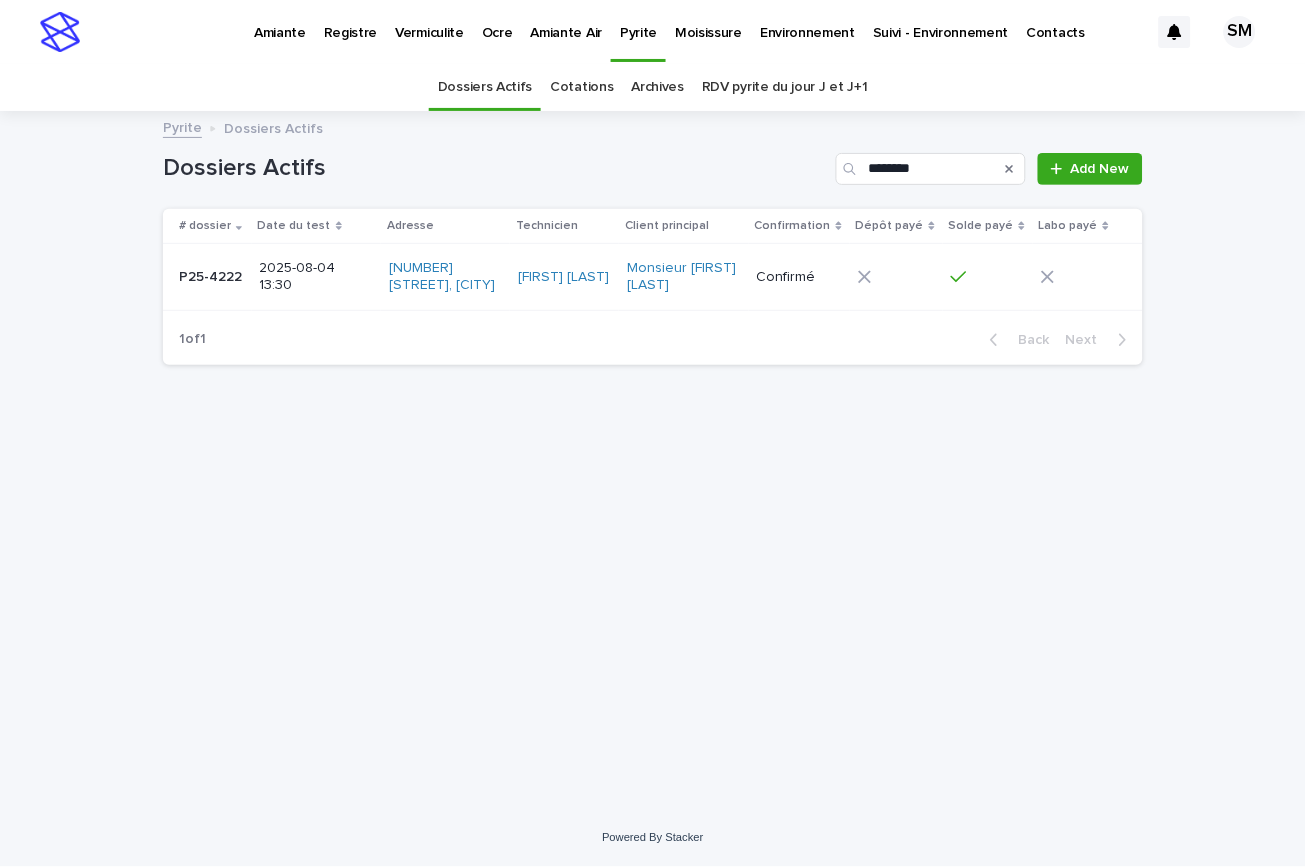 click on "P25-4222 P25-4222" at bounding box center [211, 277] 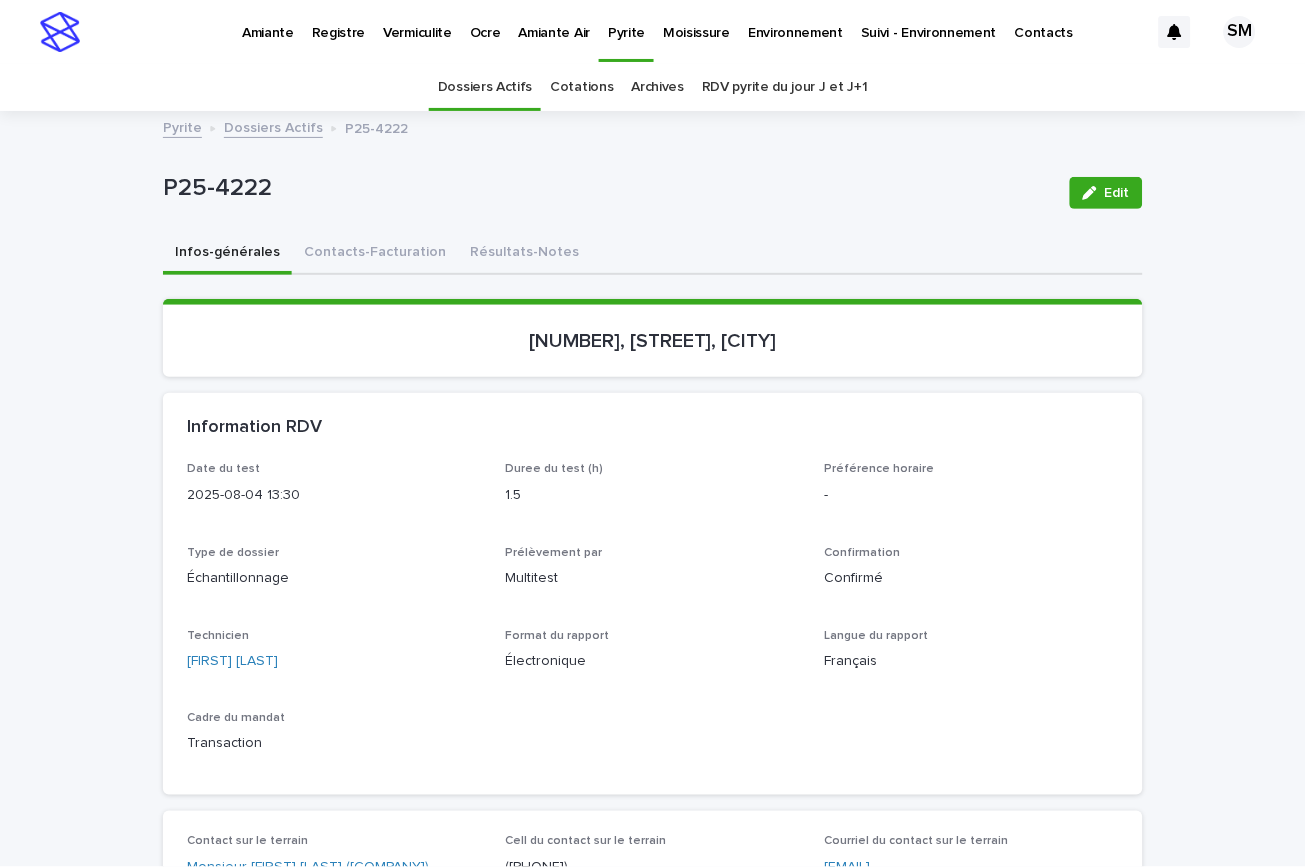 scroll, scrollTop: 64, scrollLeft: 0, axis: vertical 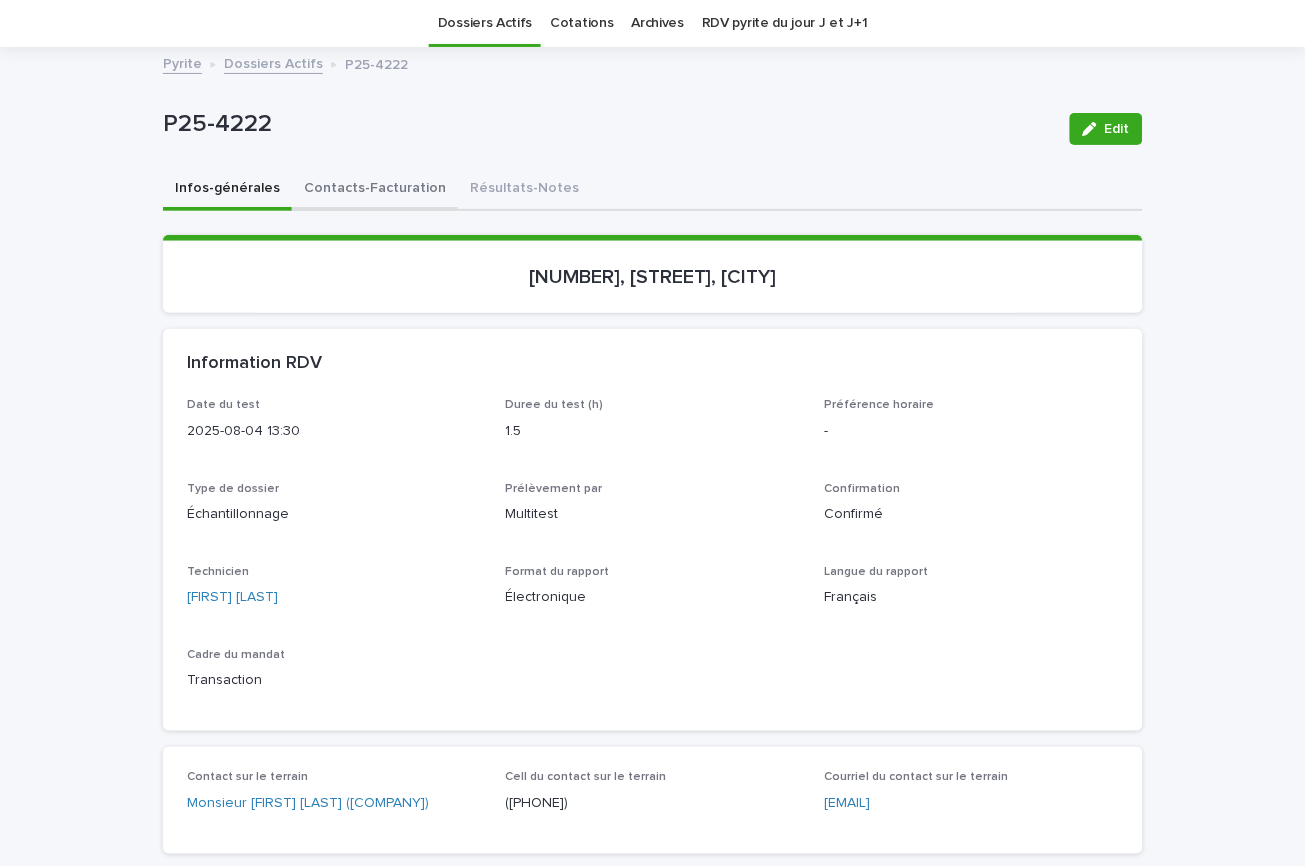 click on "Contacts-Facturation" at bounding box center (375, 190) 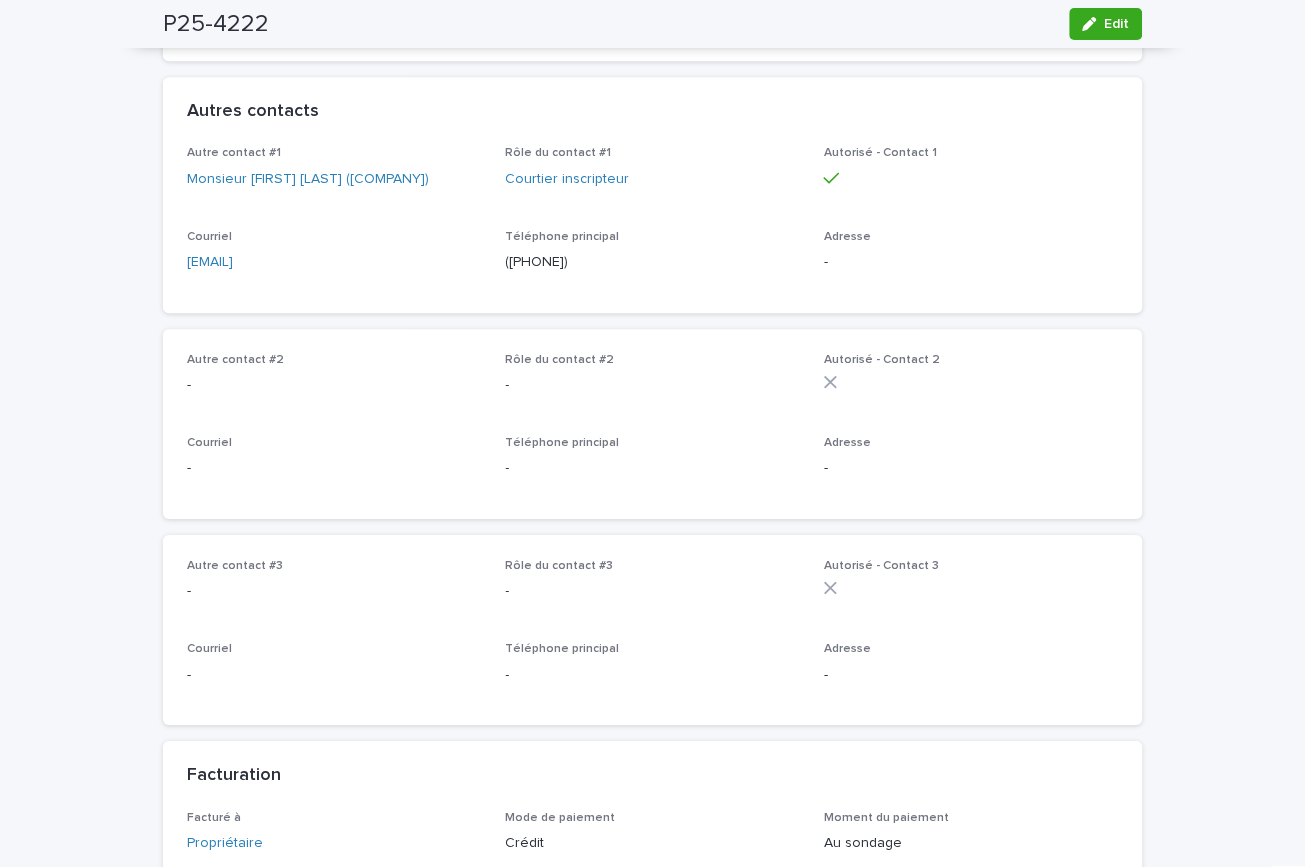 scroll, scrollTop: 64, scrollLeft: 0, axis: vertical 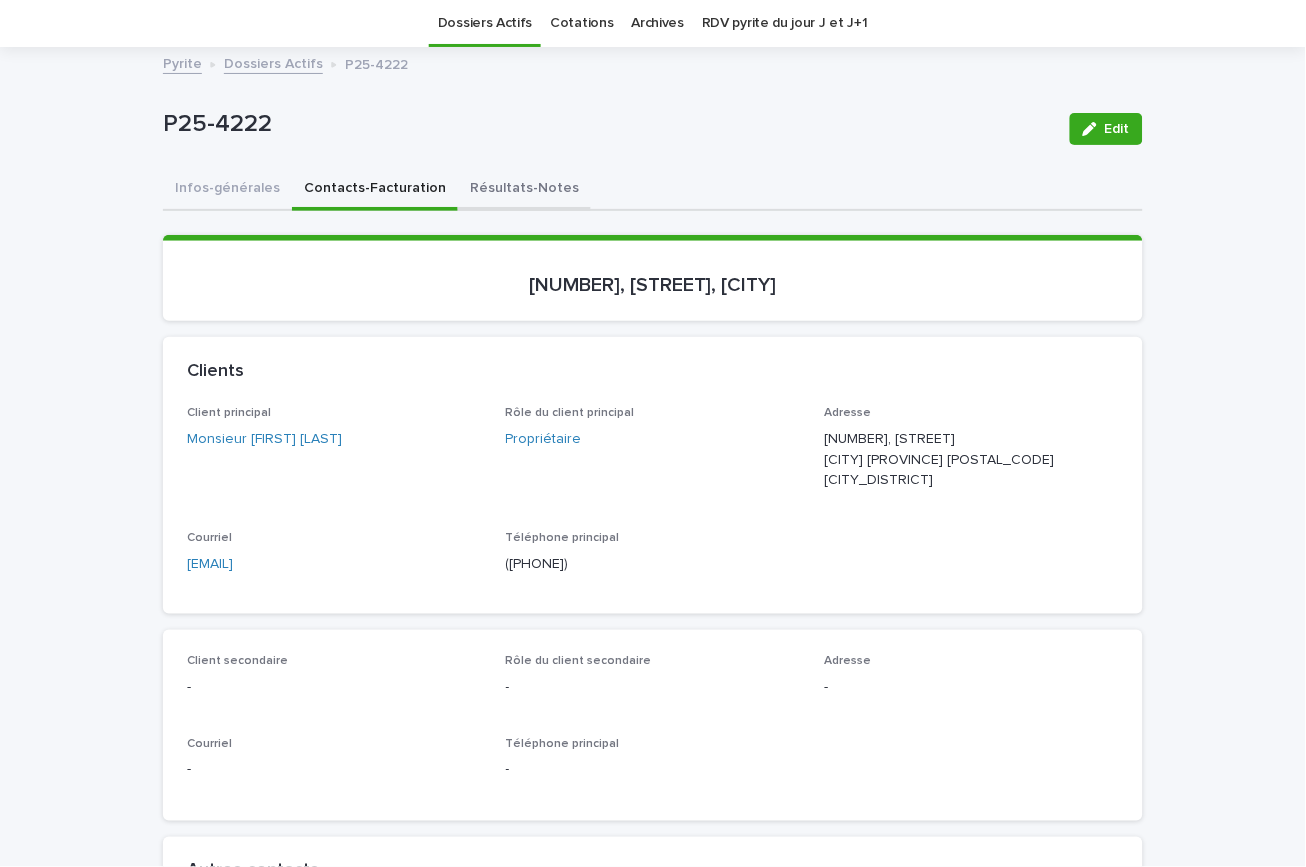 click on "Résultats-Notes" at bounding box center [524, 190] 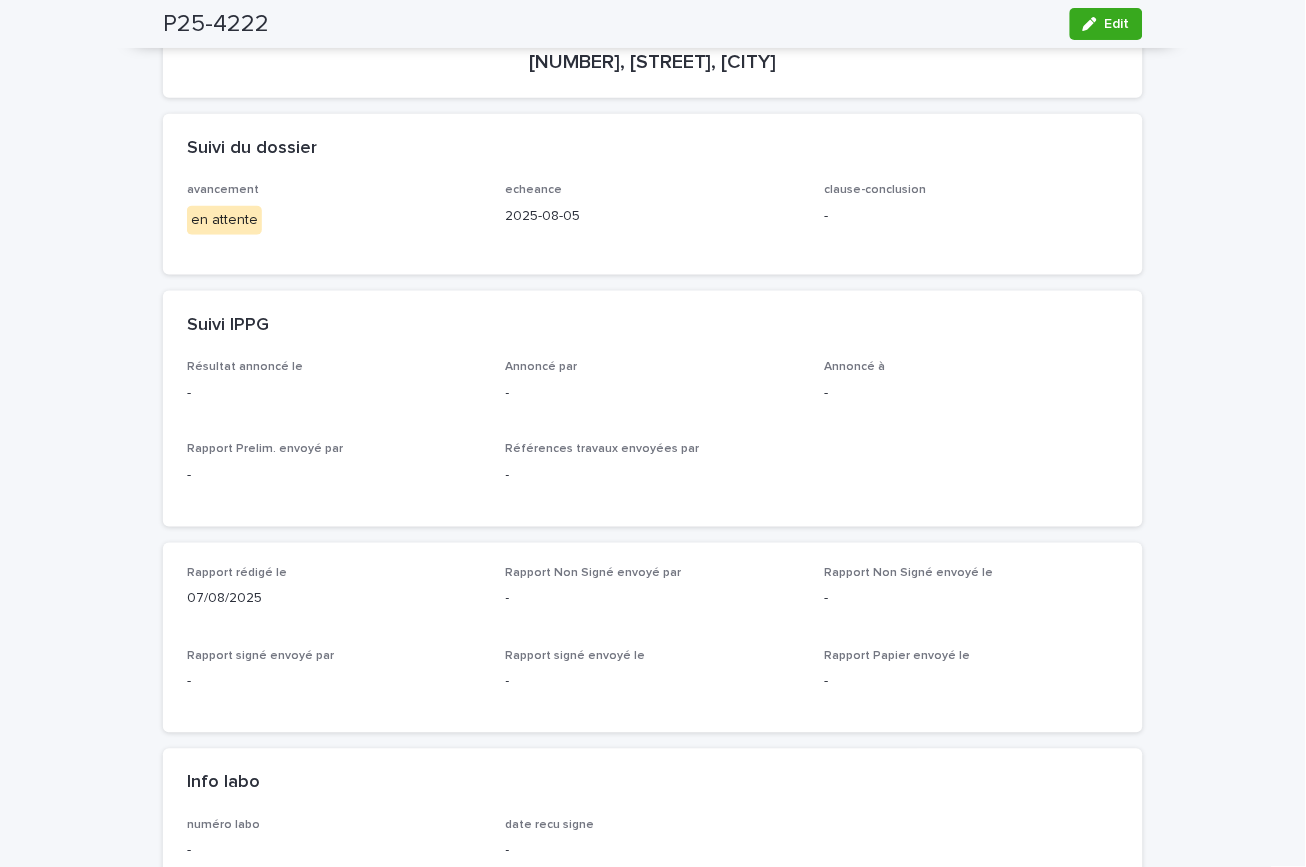 scroll, scrollTop: 0, scrollLeft: 0, axis: both 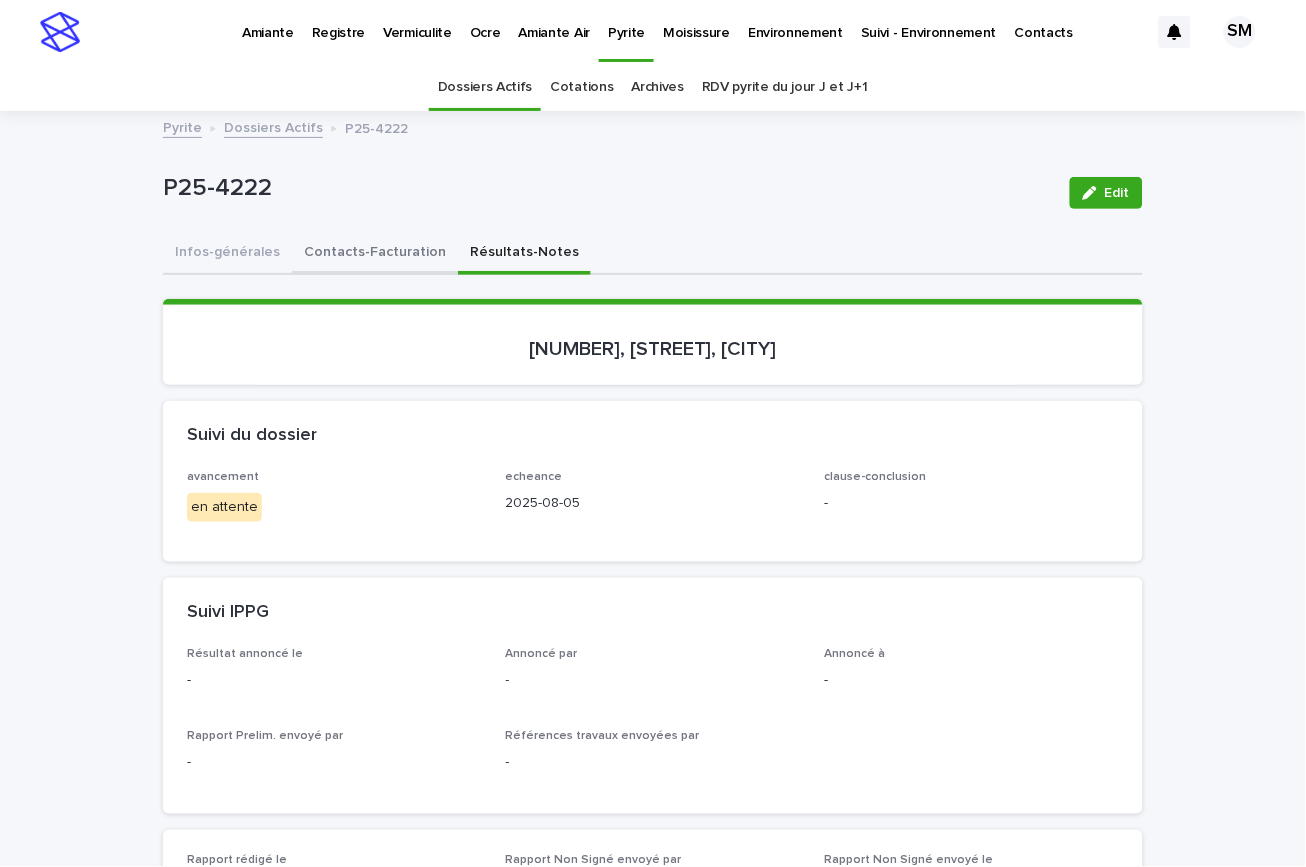 click on "Contacts-Facturation" at bounding box center [375, 254] 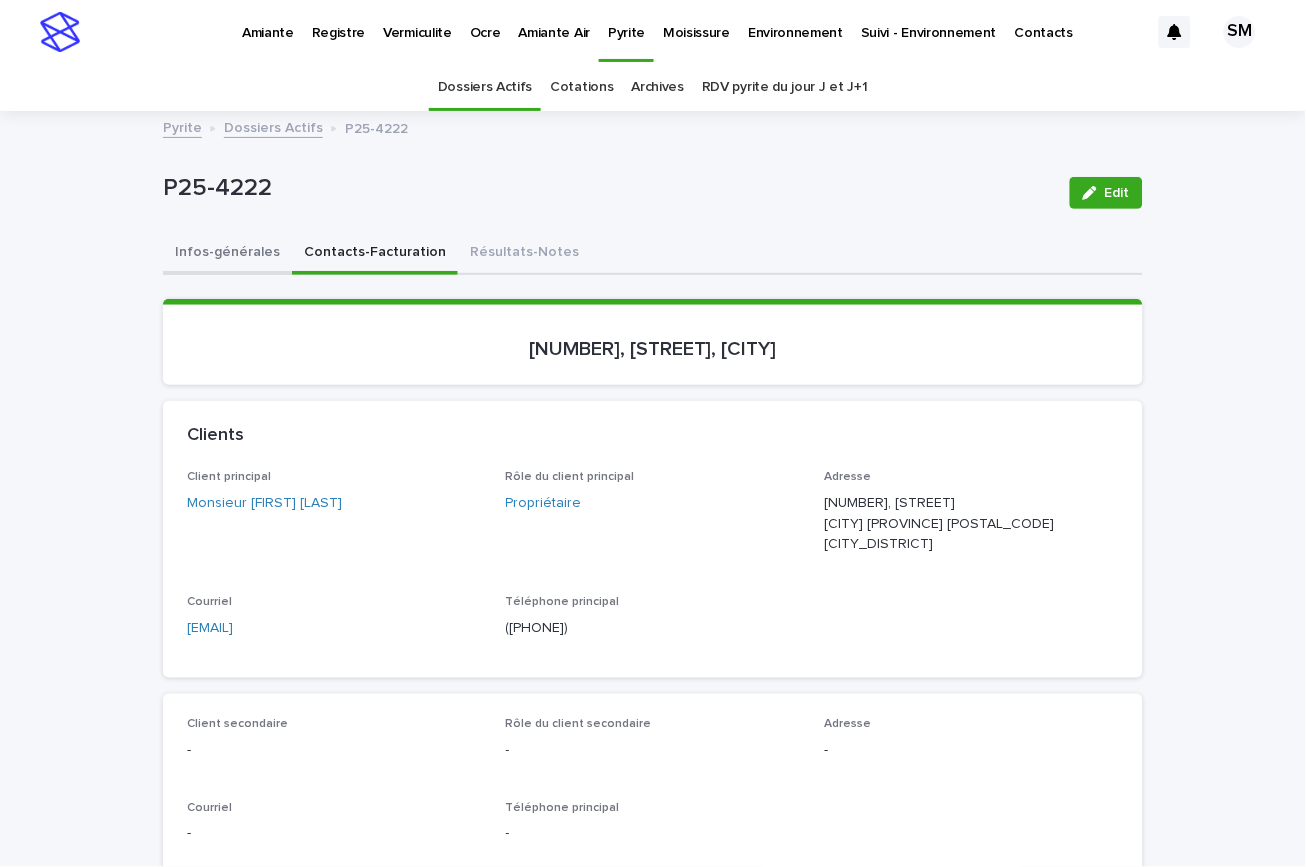 click on "Infos-générales" at bounding box center [227, 254] 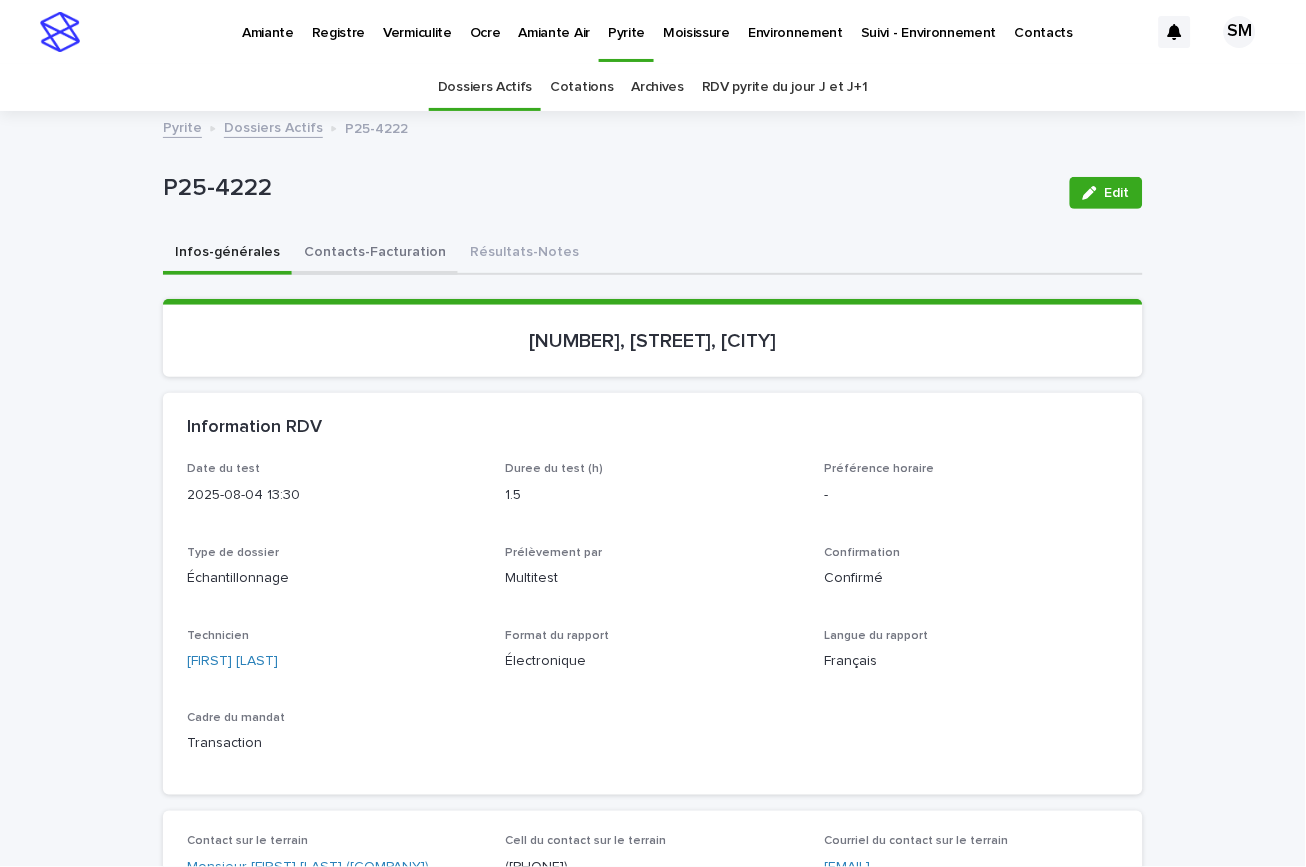 click on "Contacts-Facturation" at bounding box center [375, 254] 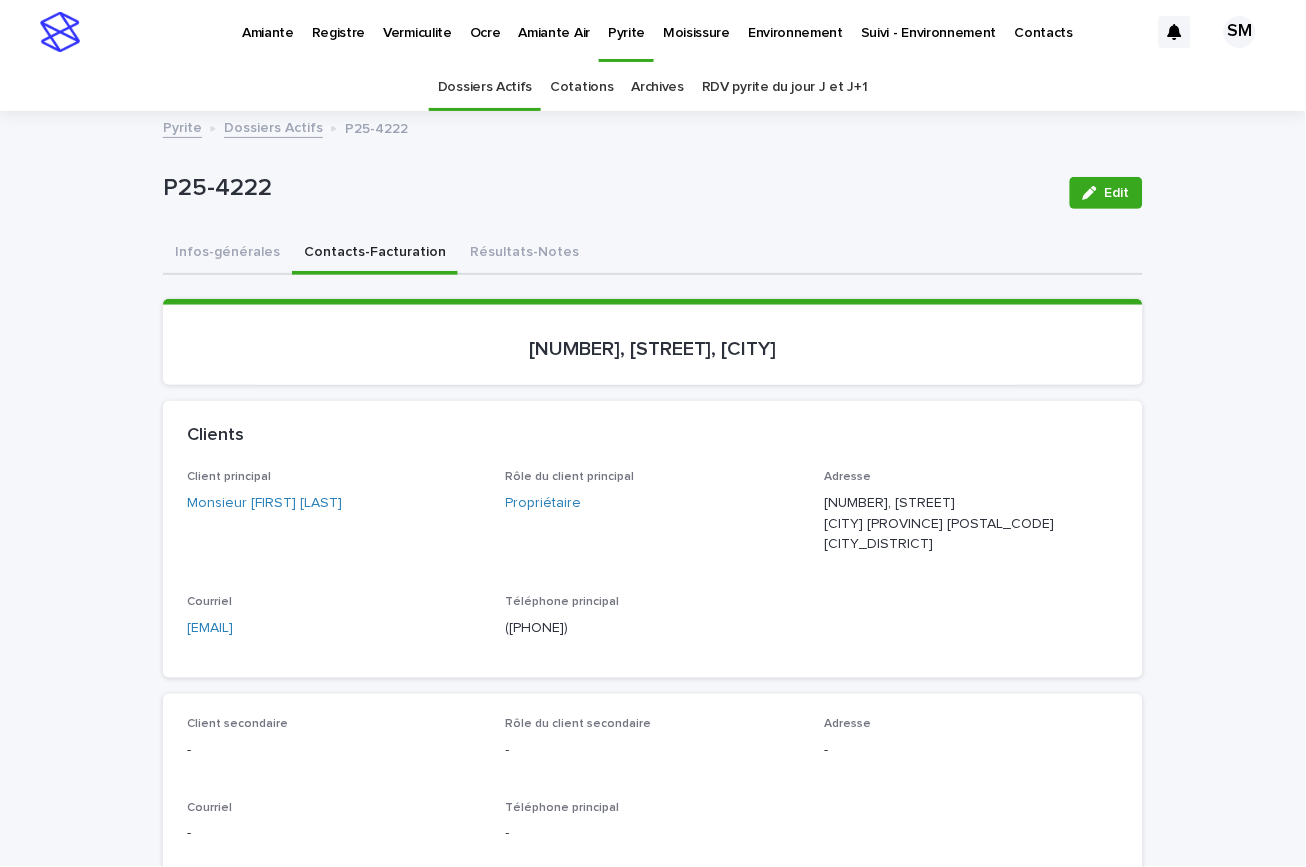 drag, startPoint x: 823, startPoint y: 343, endPoint x: 488, endPoint y: 334, distance: 335.12088 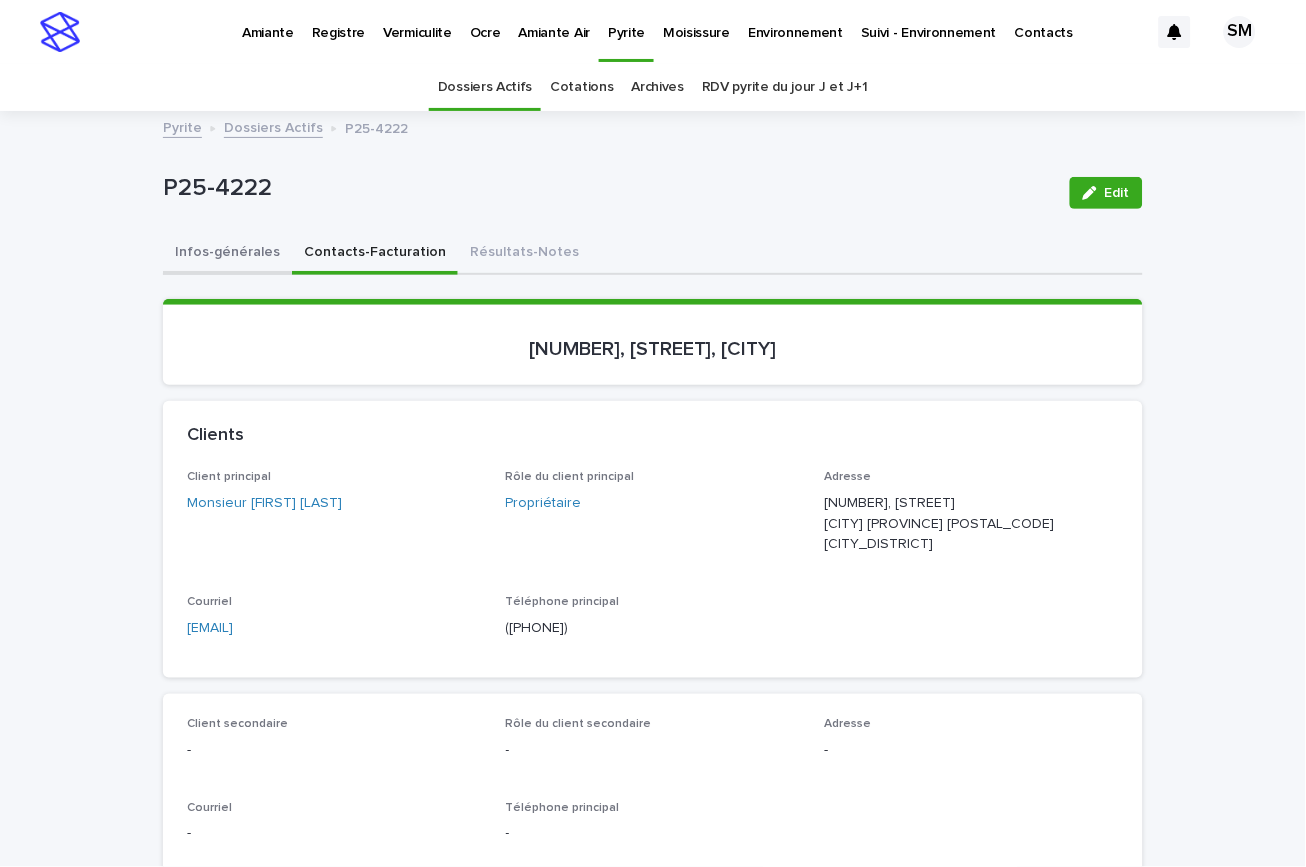 click on "Infos-générales" at bounding box center (227, 254) 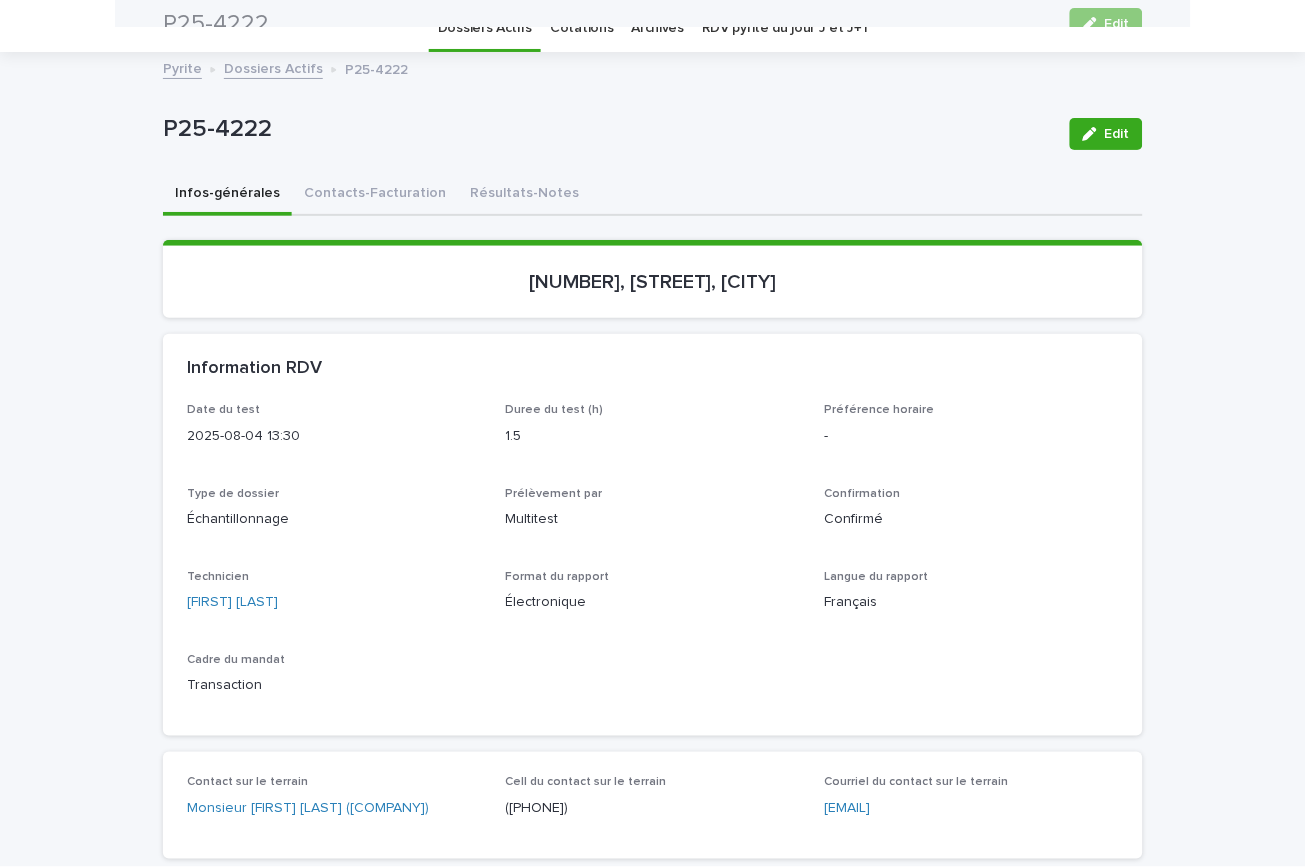 scroll, scrollTop: 45, scrollLeft: 0, axis: vertical 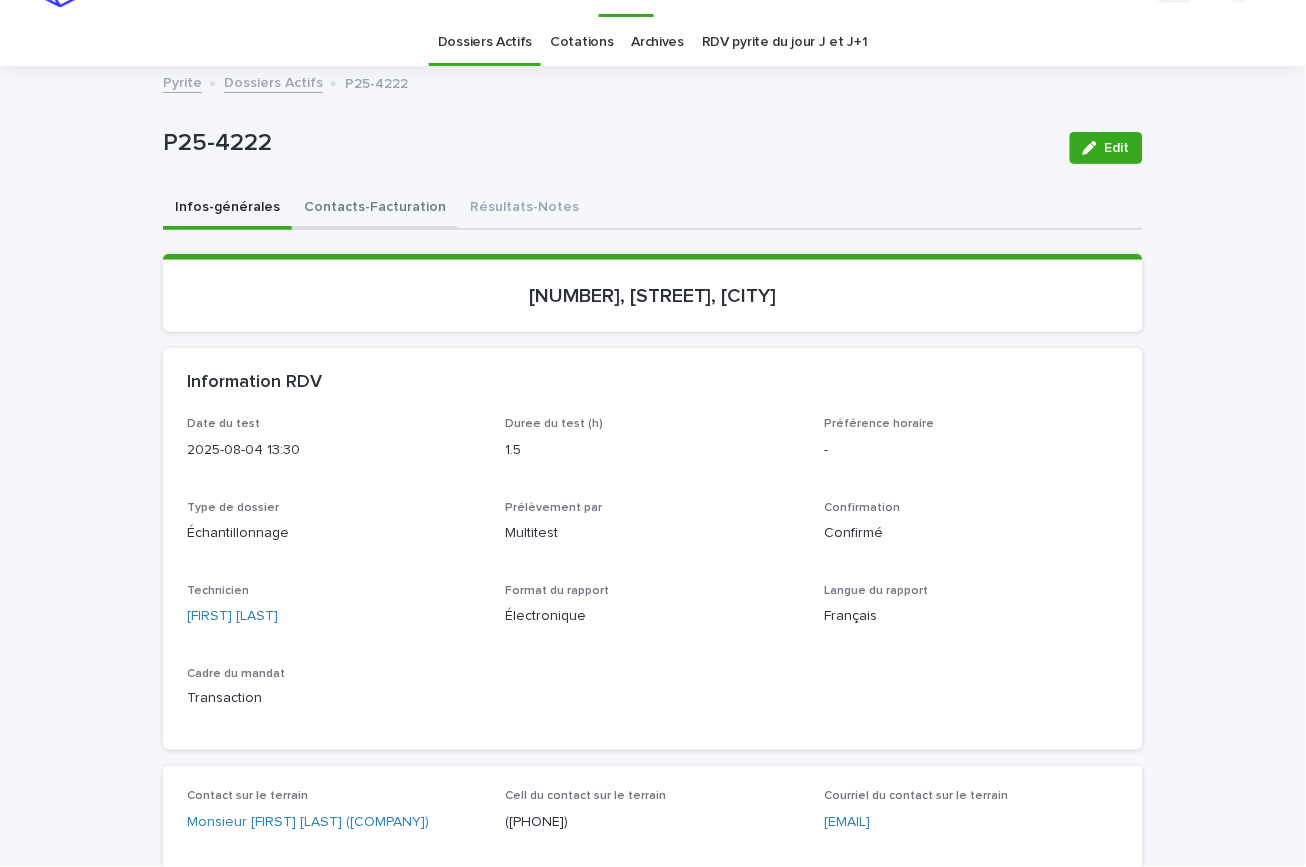 click on "Contacts-Facturation" at bounding box center [375, 209] 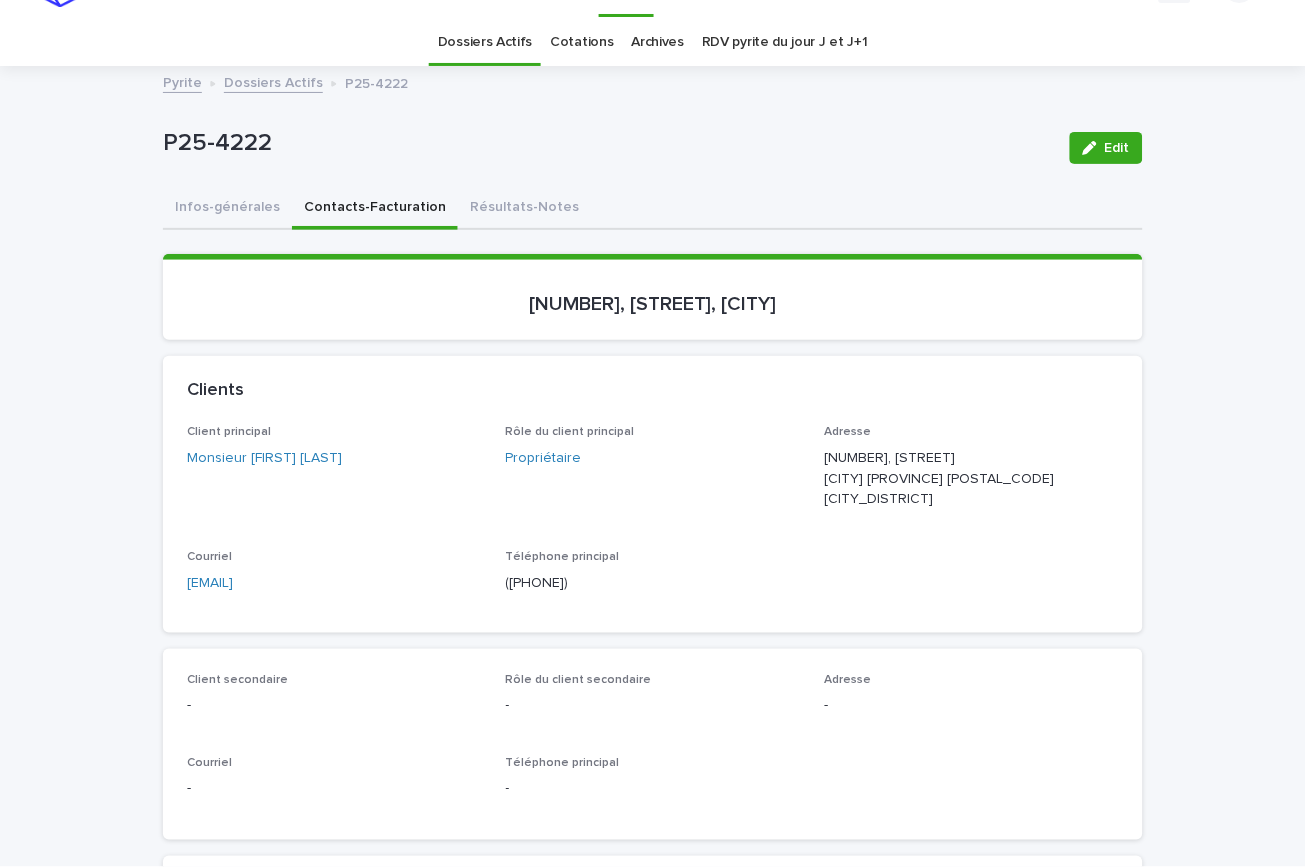 type 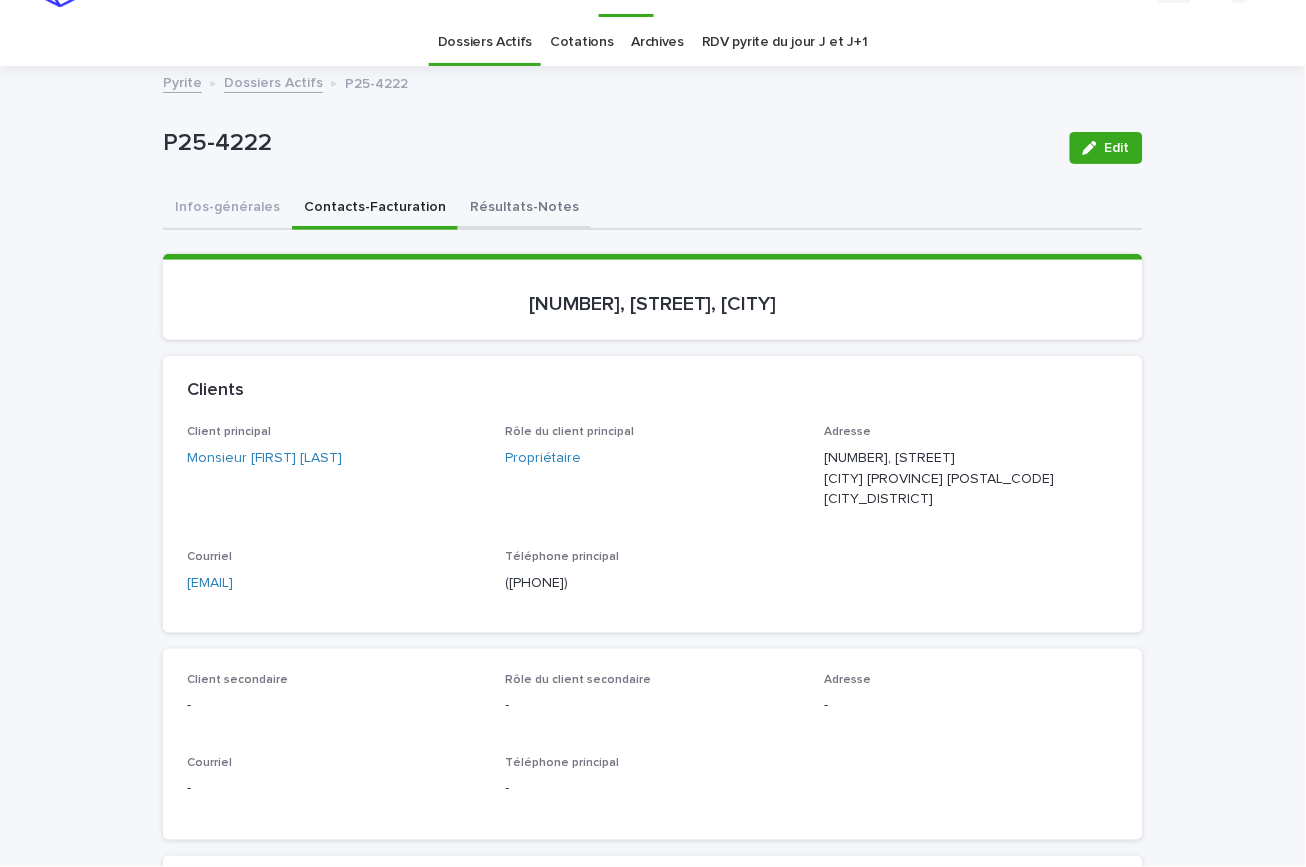 click on "Résultats-Notes" at bounding box center (524, 209) 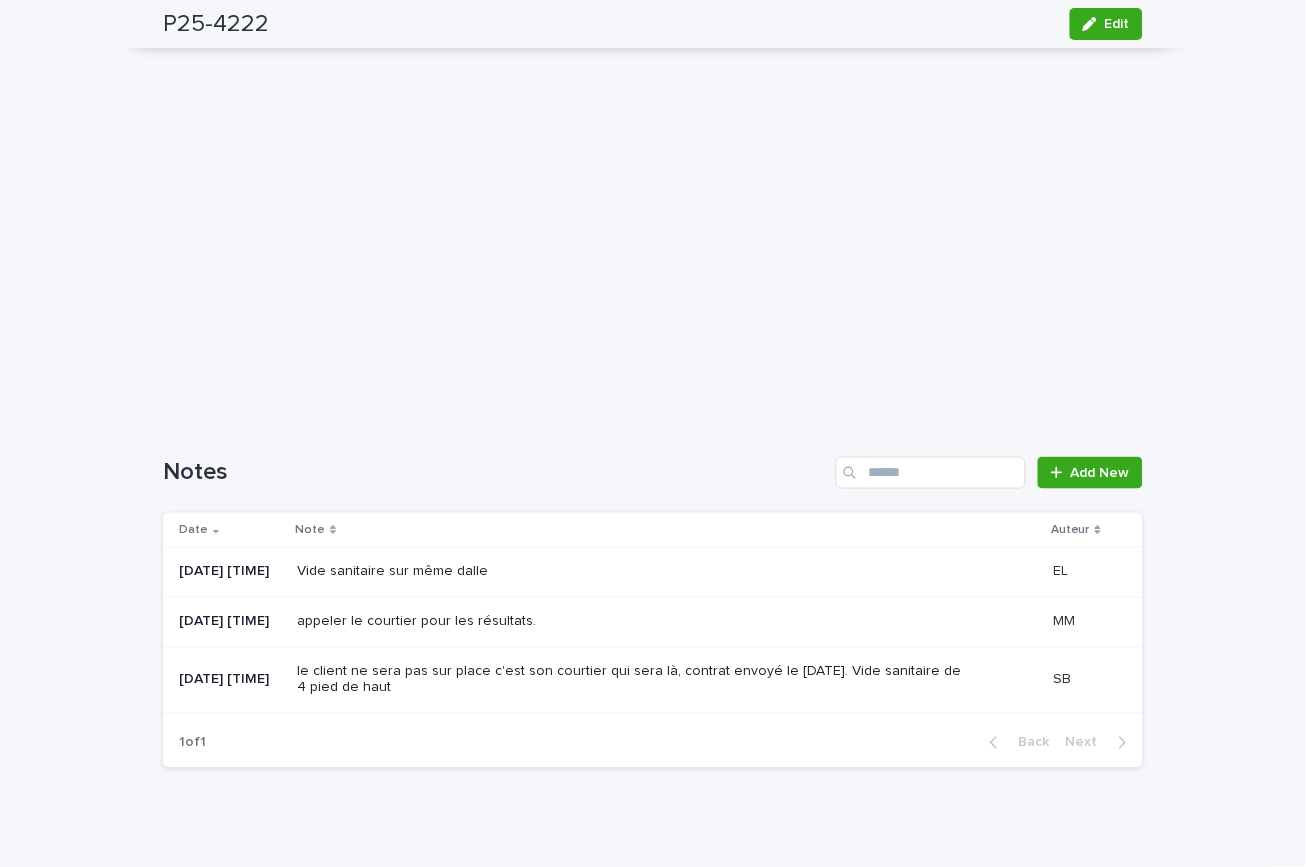 scroll, scrollTop: 1612, scrollLeft: 0, axis: vertical 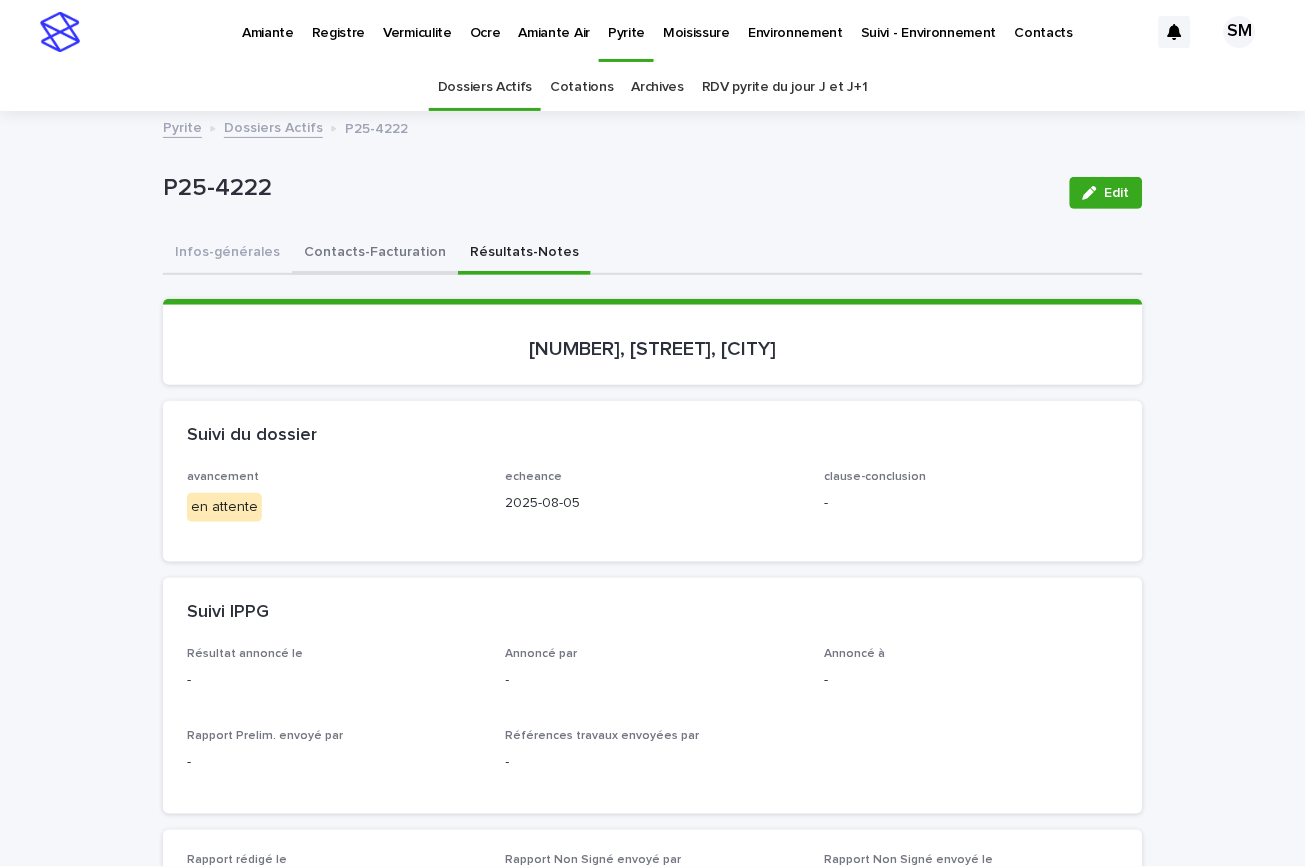 click on "Contacts-Facturation" at bounding box center (375, 254) 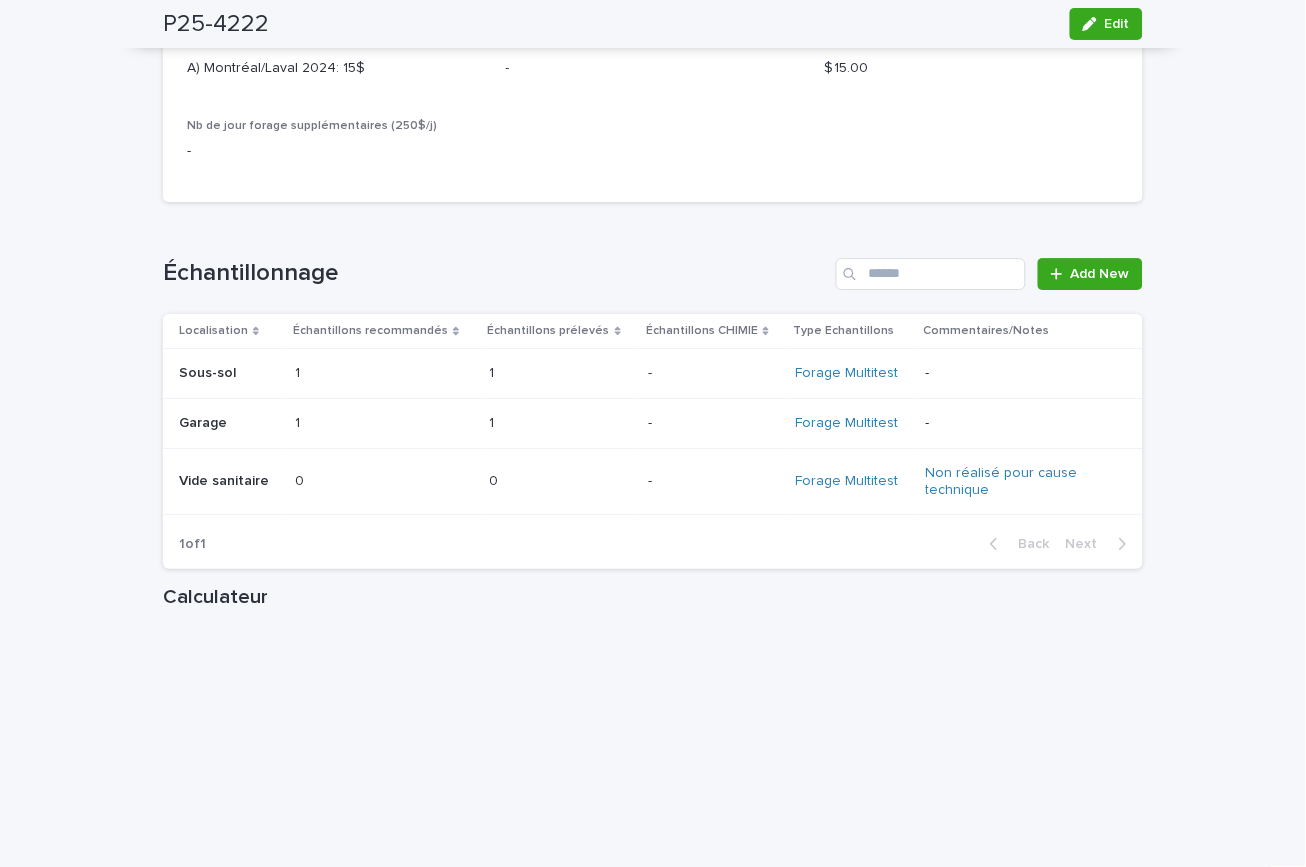 scroll, scrollTop: 2420, scrollLeft: 0, axis: vertical 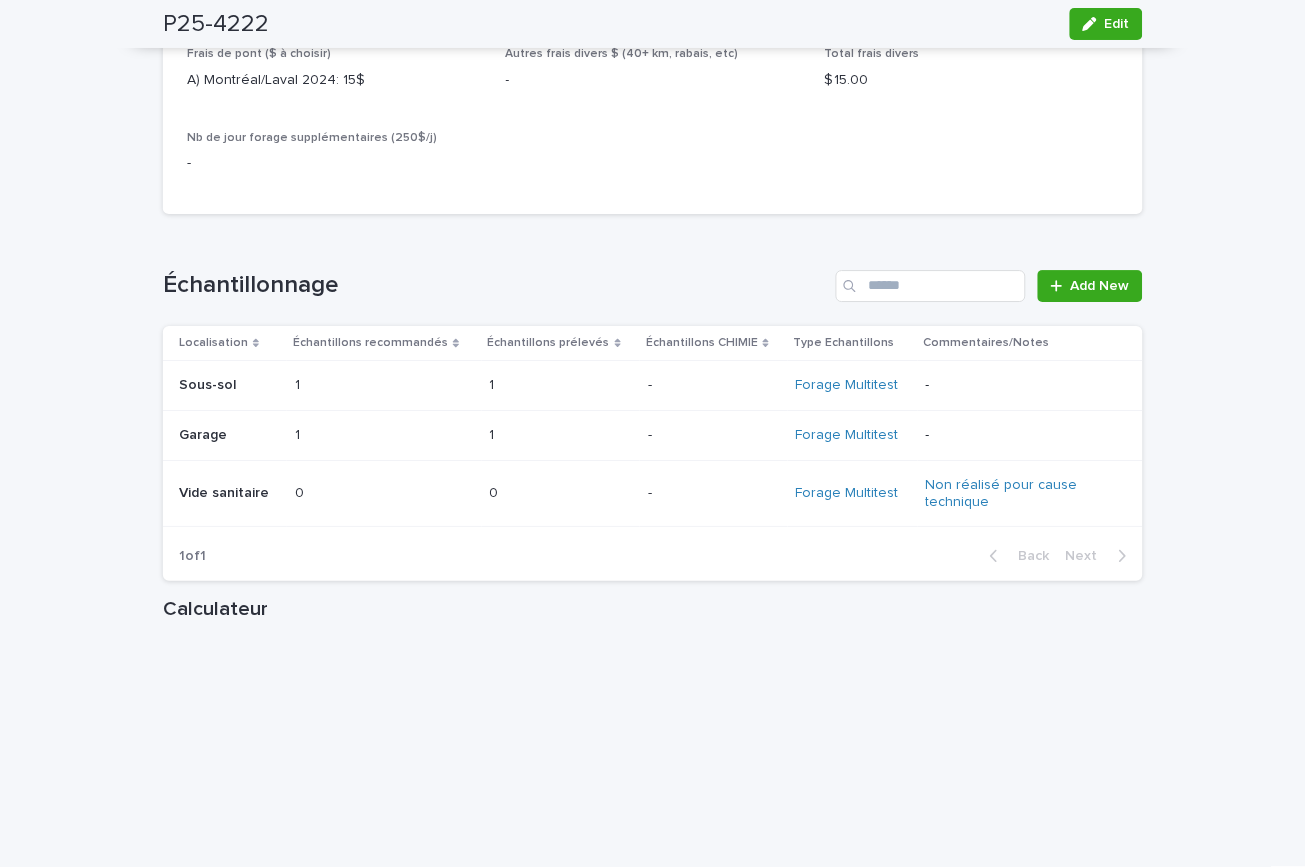 click on "Vide sanitaire" at bounding box center (226, 491) 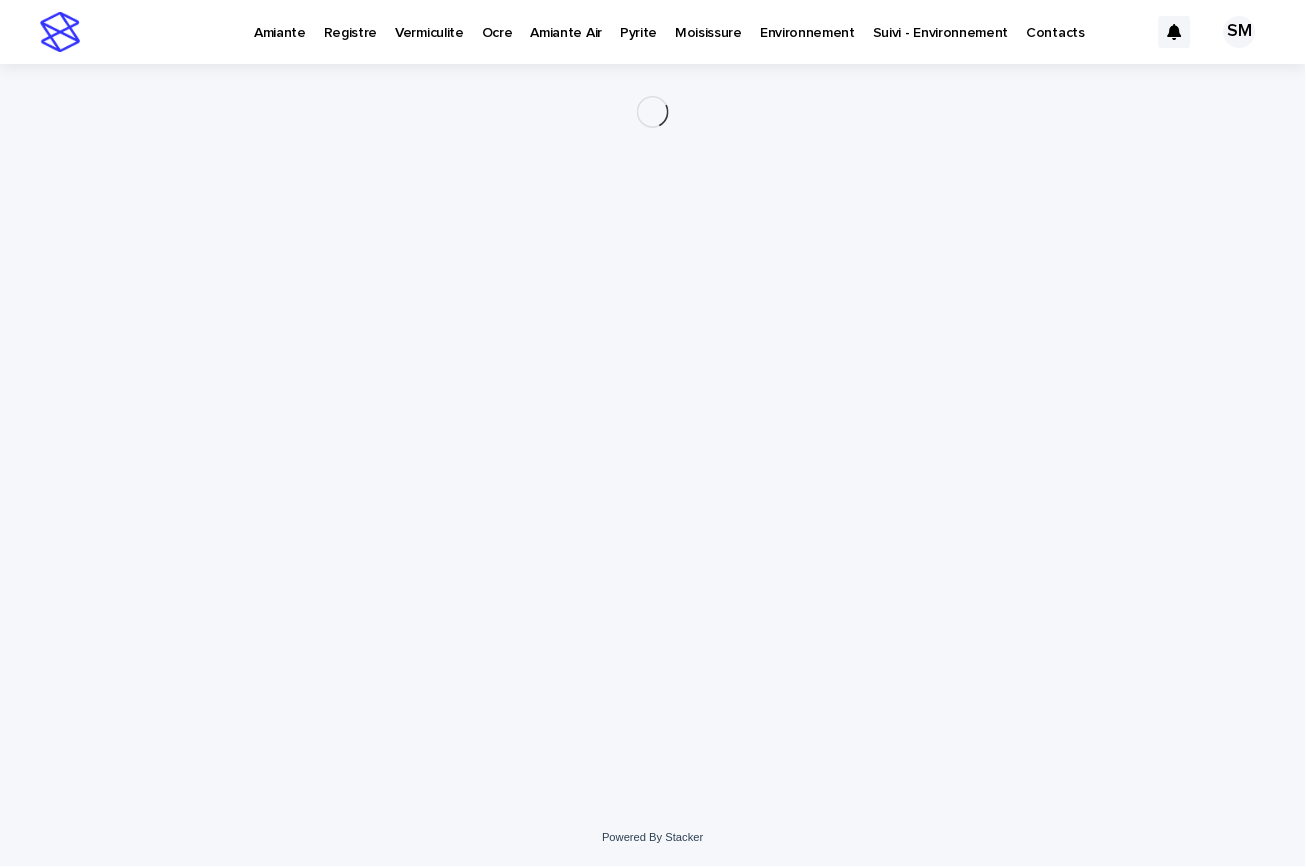 scroll, scrollTop: 0, scrollLeft: 0, axis: both 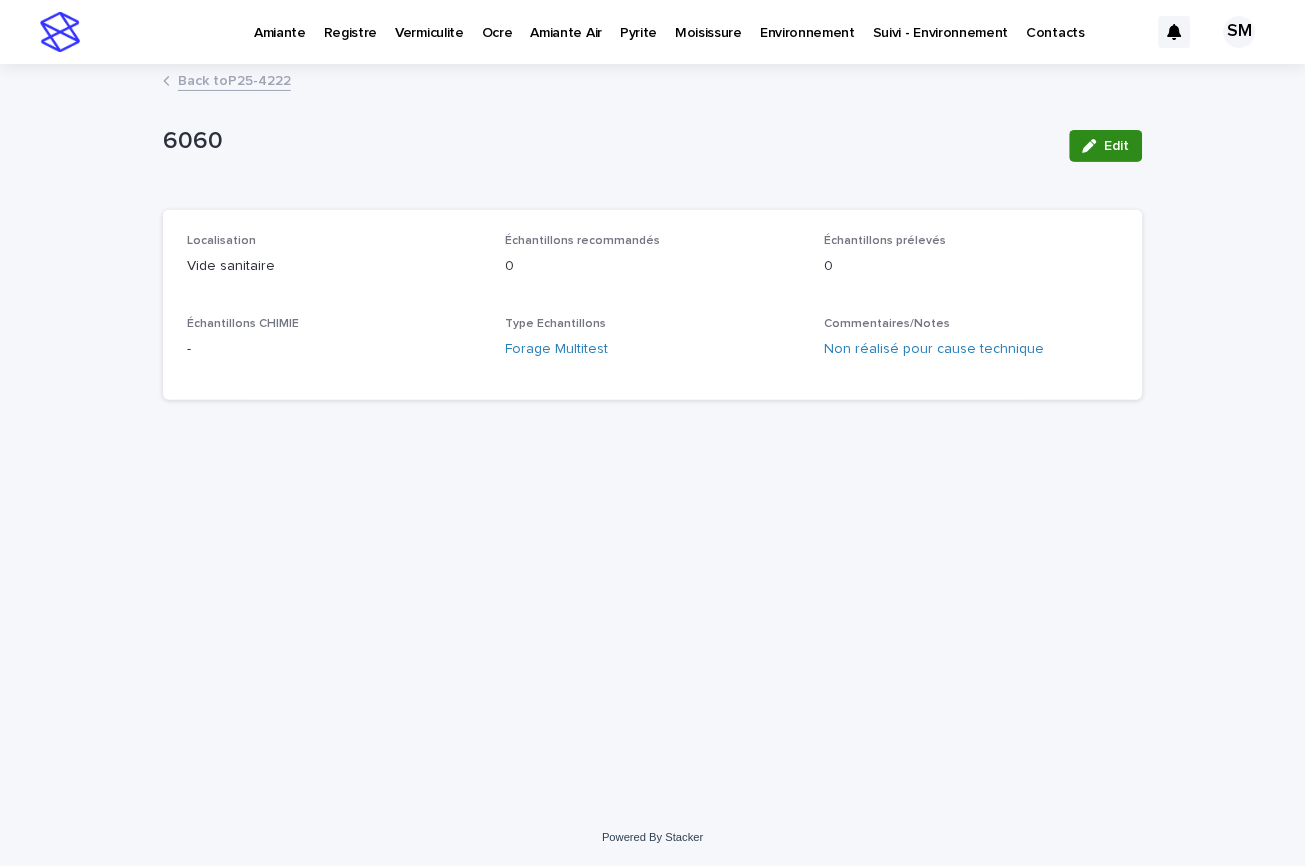 click at bounding box center (1094, 146) 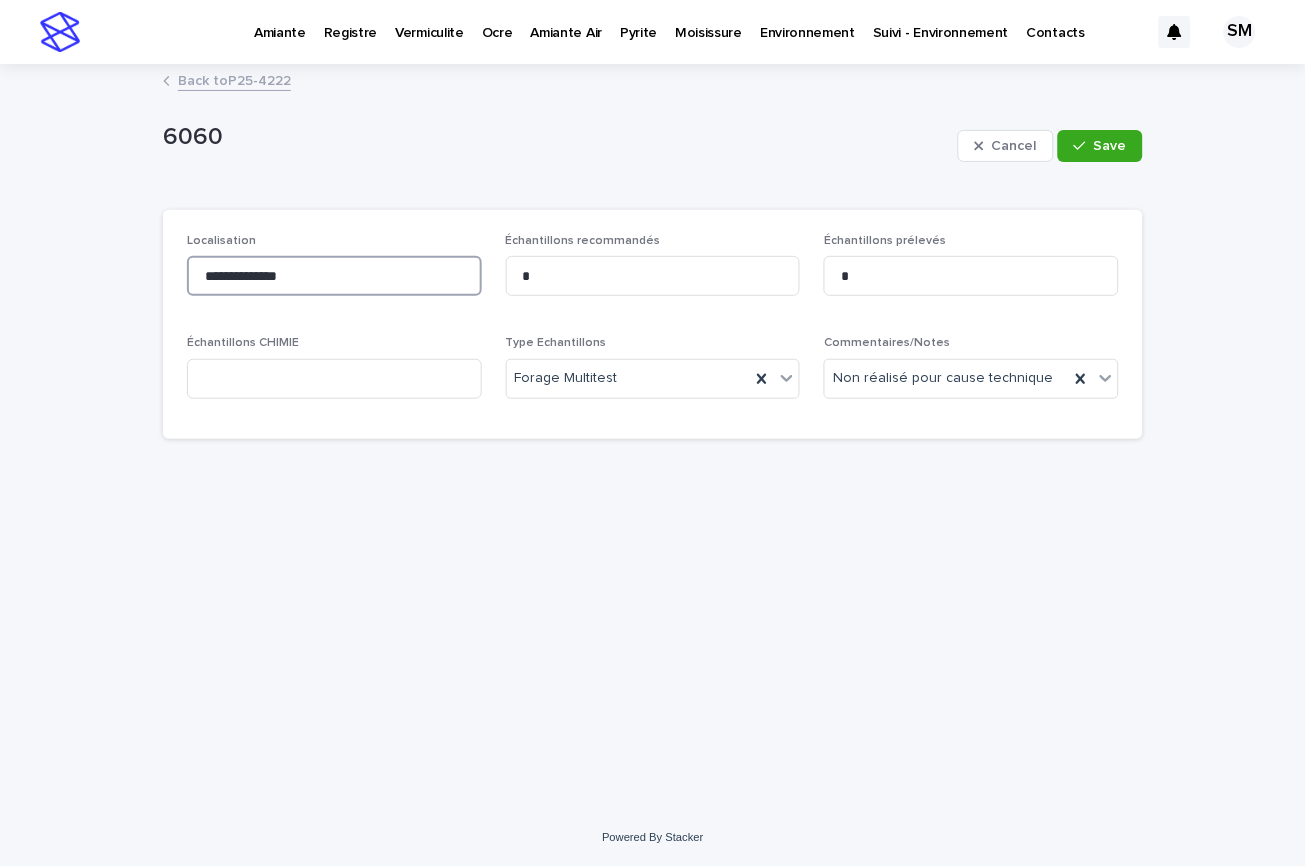 drag, startPoint x: 210, startPoint y: 260, endPoint x: 30, endPoint y: 308, distance: 186.2901 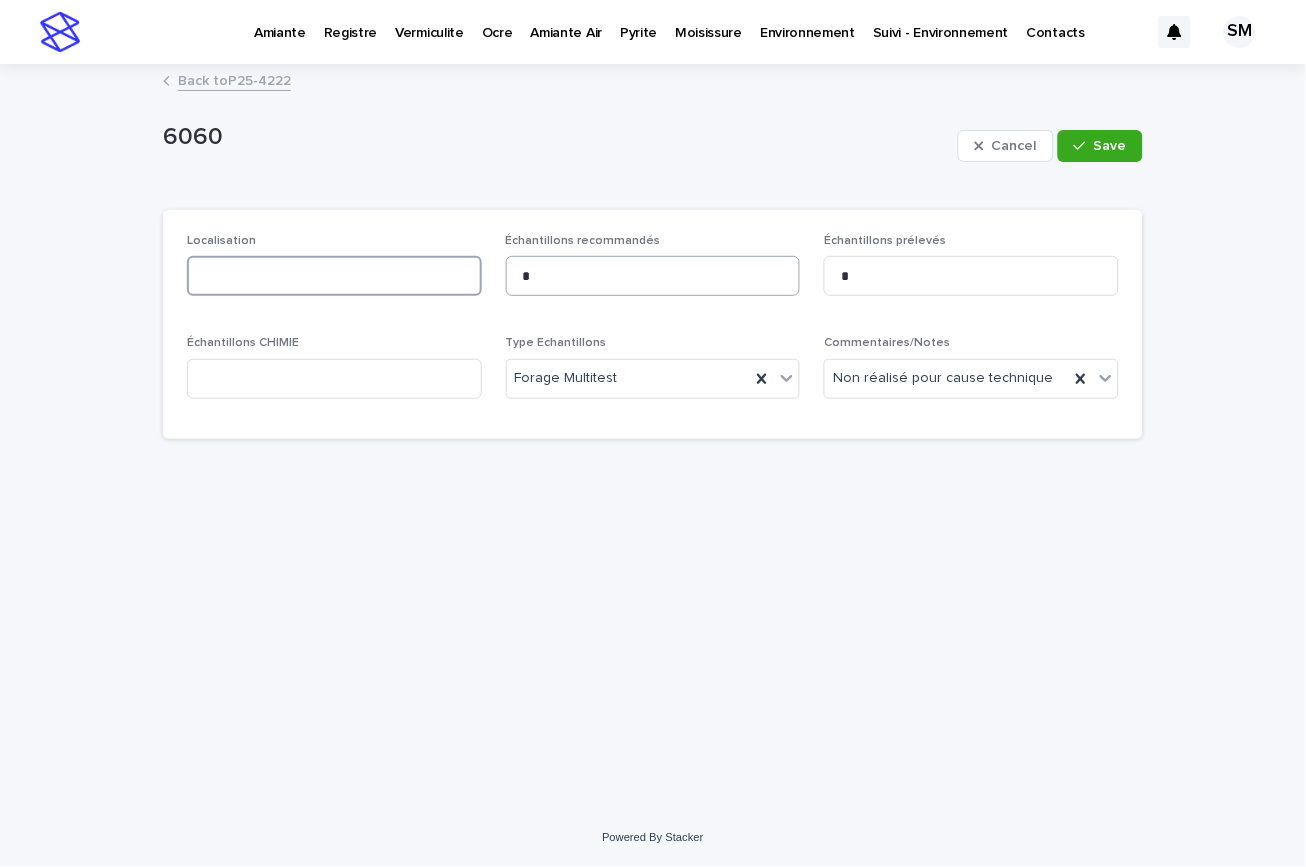 type 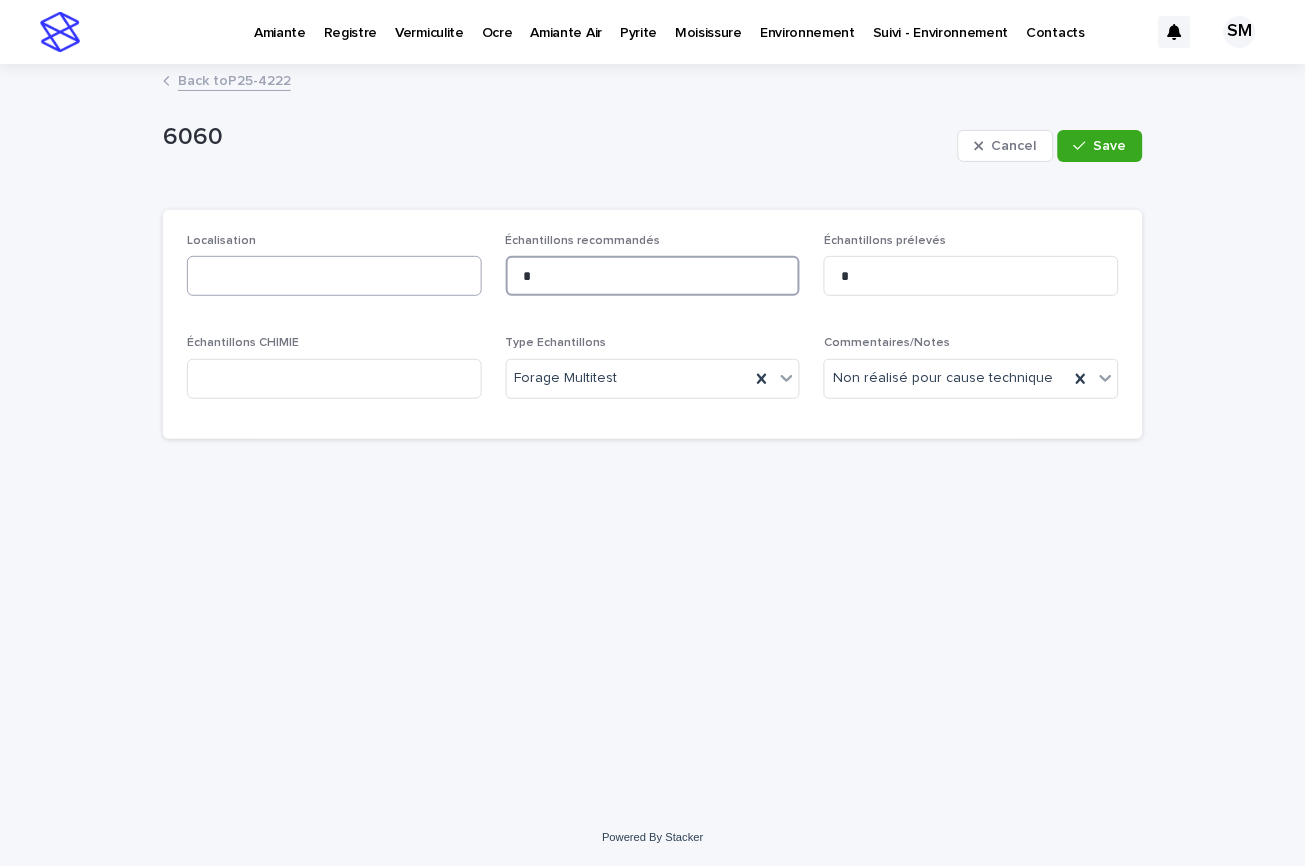drag, startPoint x: 527, startPoint y: 269, endPoint x: 466, endPoint y: 269, distance: 61 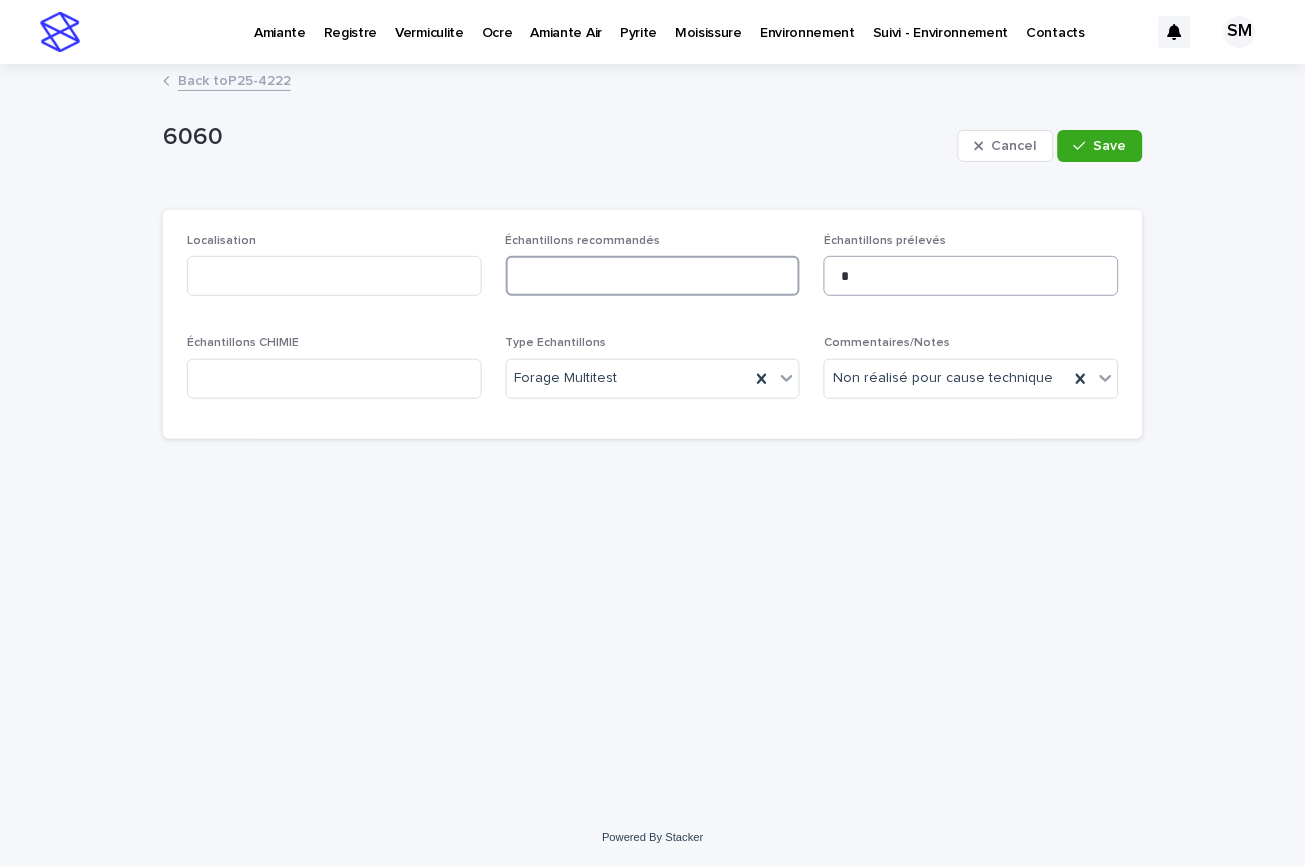 type 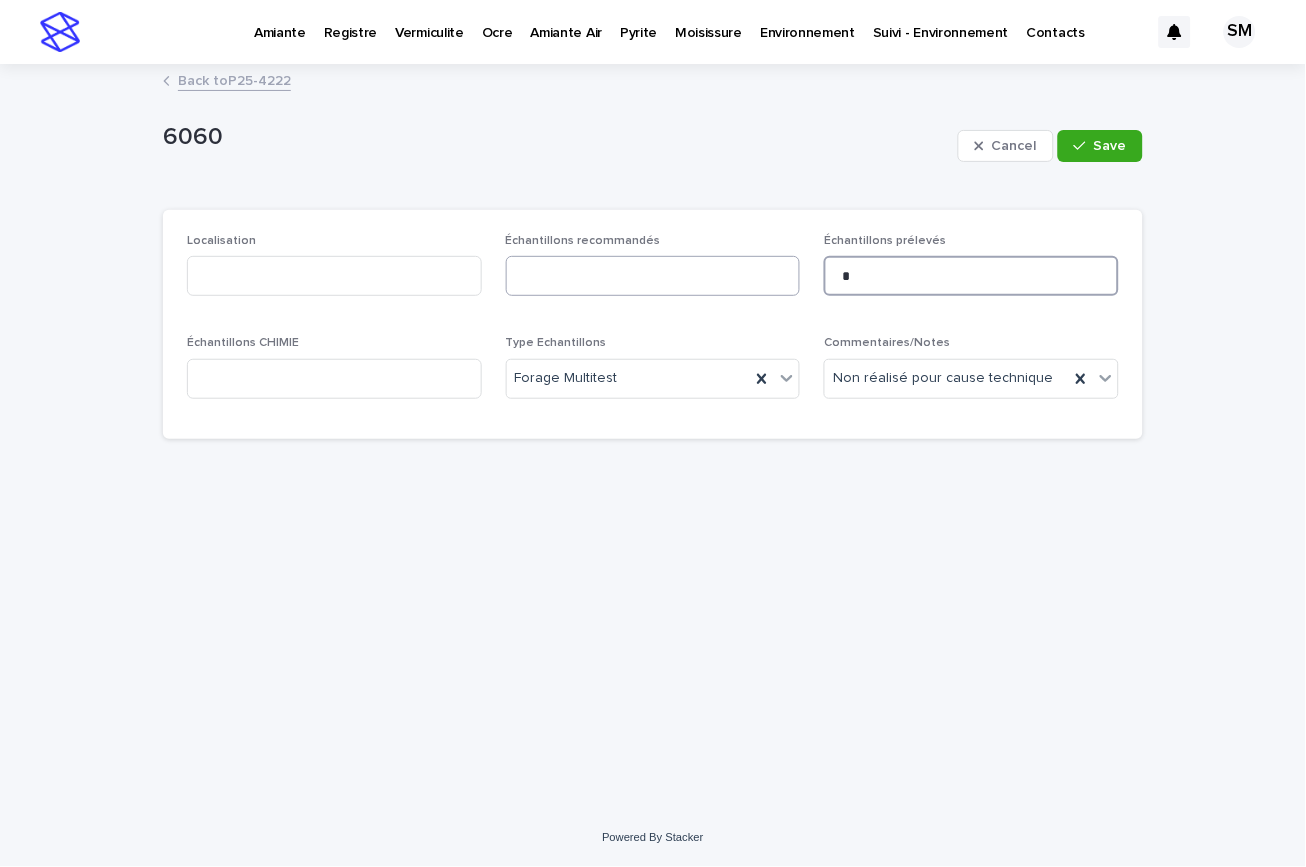 drag, startPoint x: 888, startPoint y: 281, endPoint x: 759, endPoint y: 267, distance: 129.75746 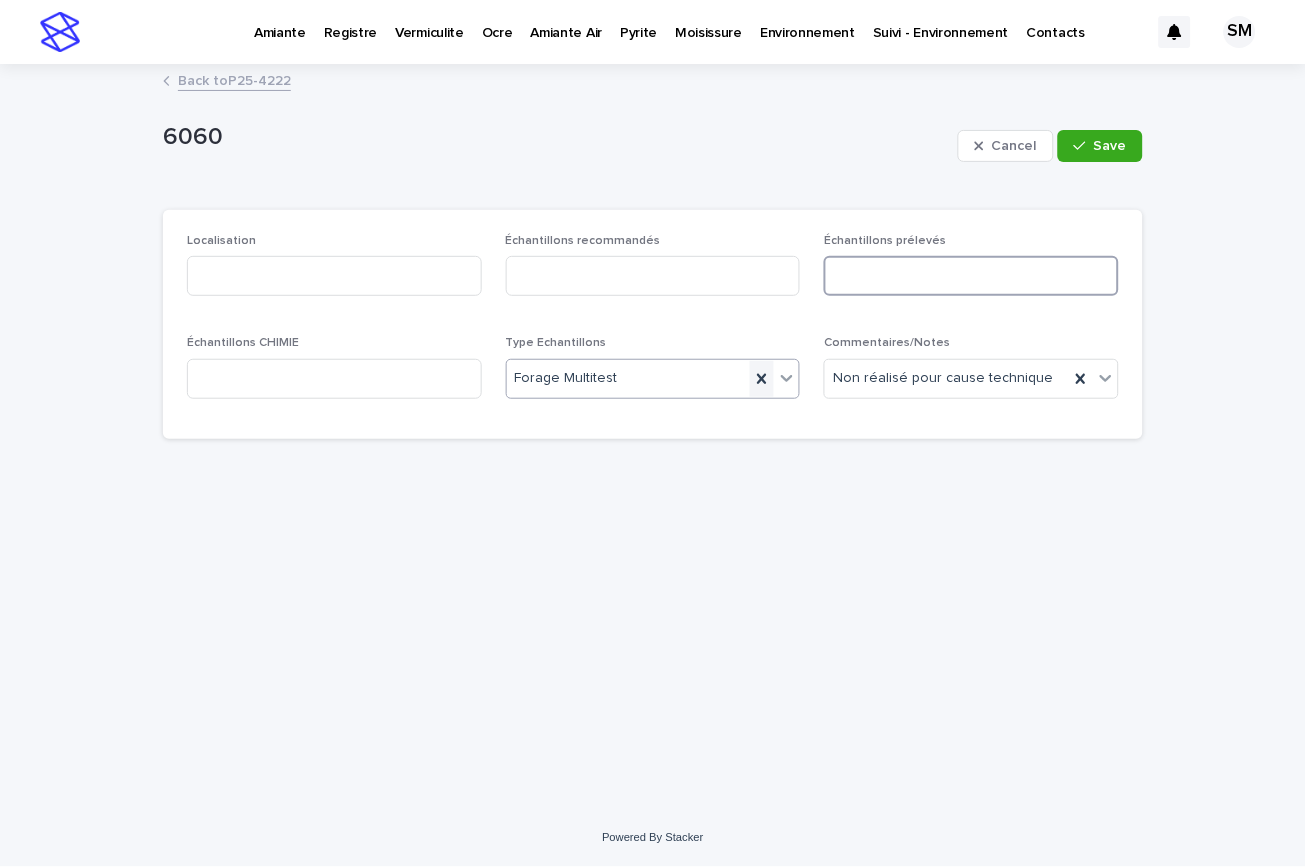 type 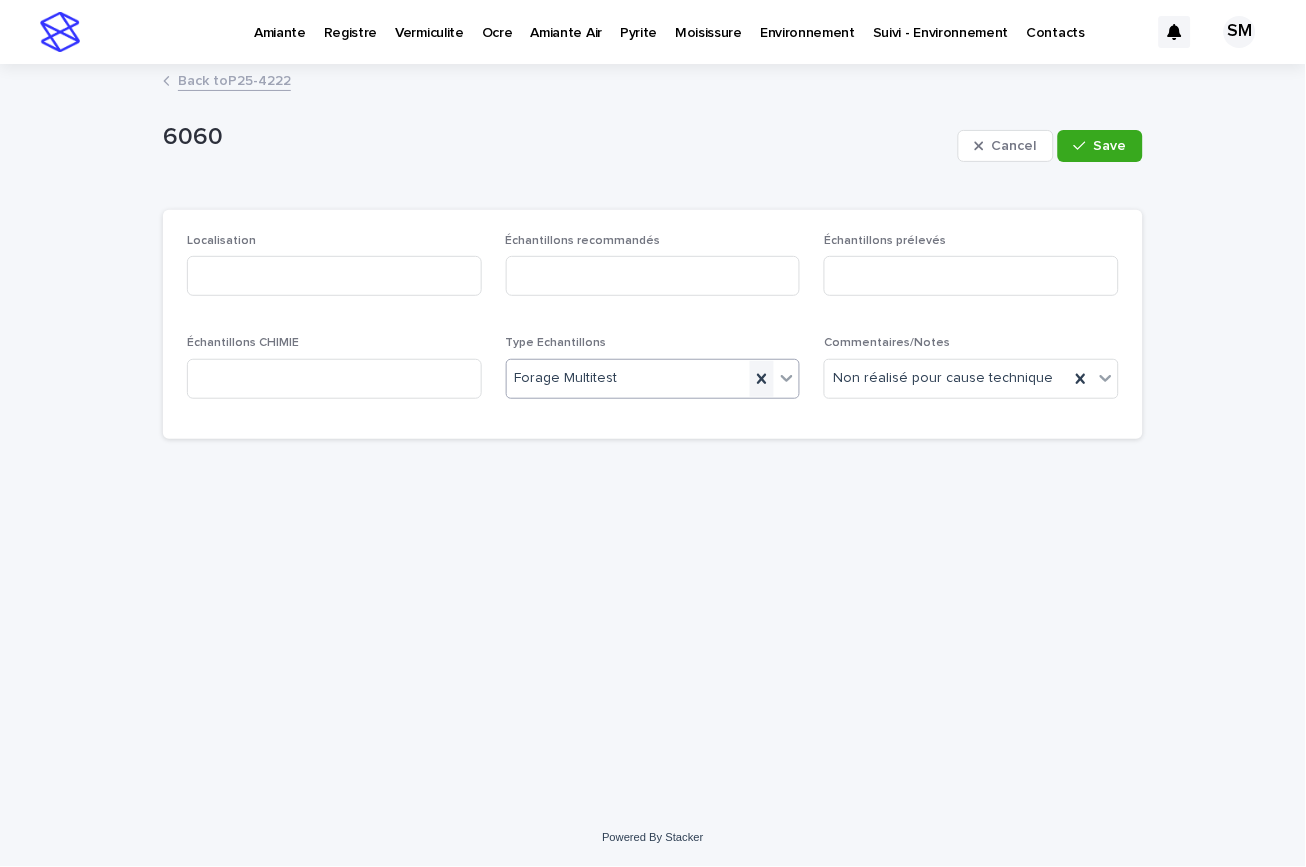 click 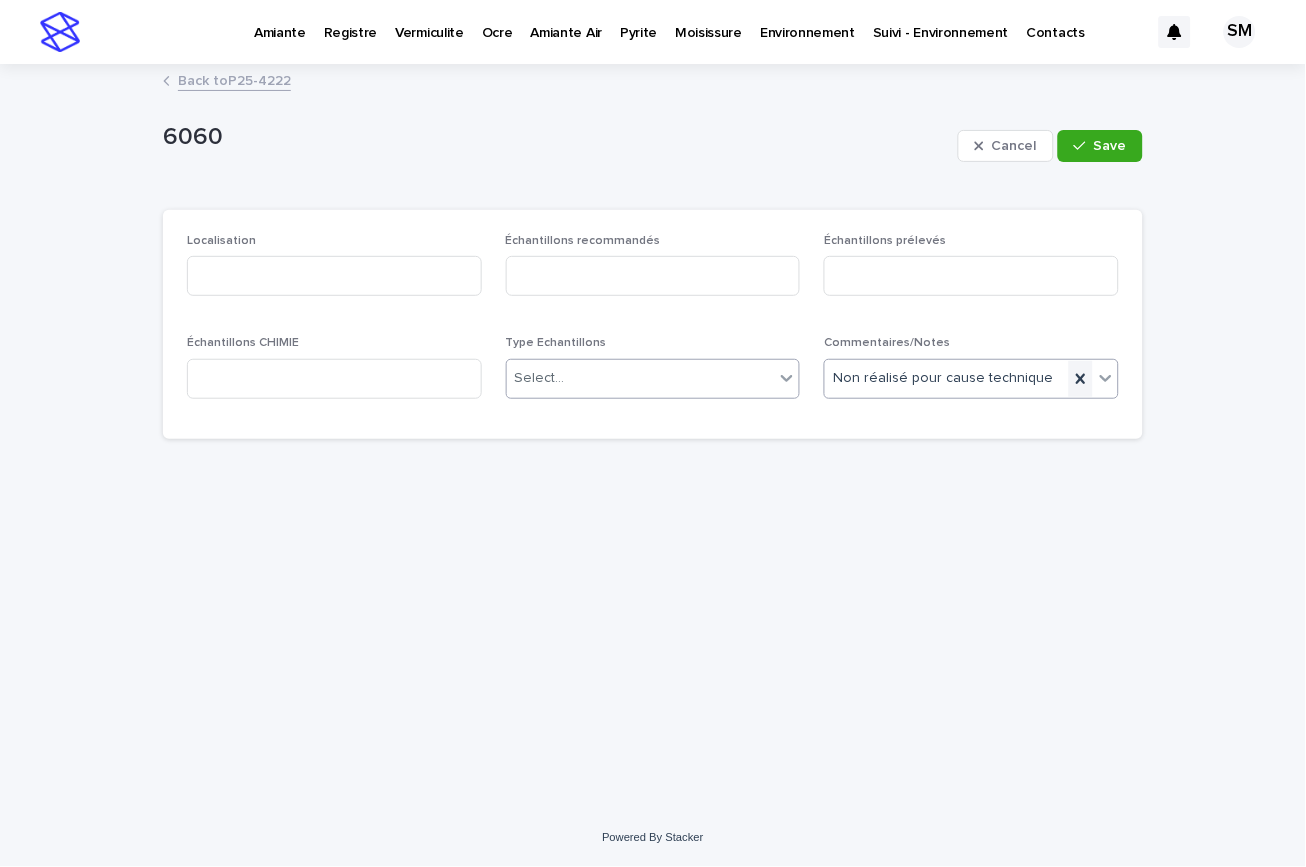 click 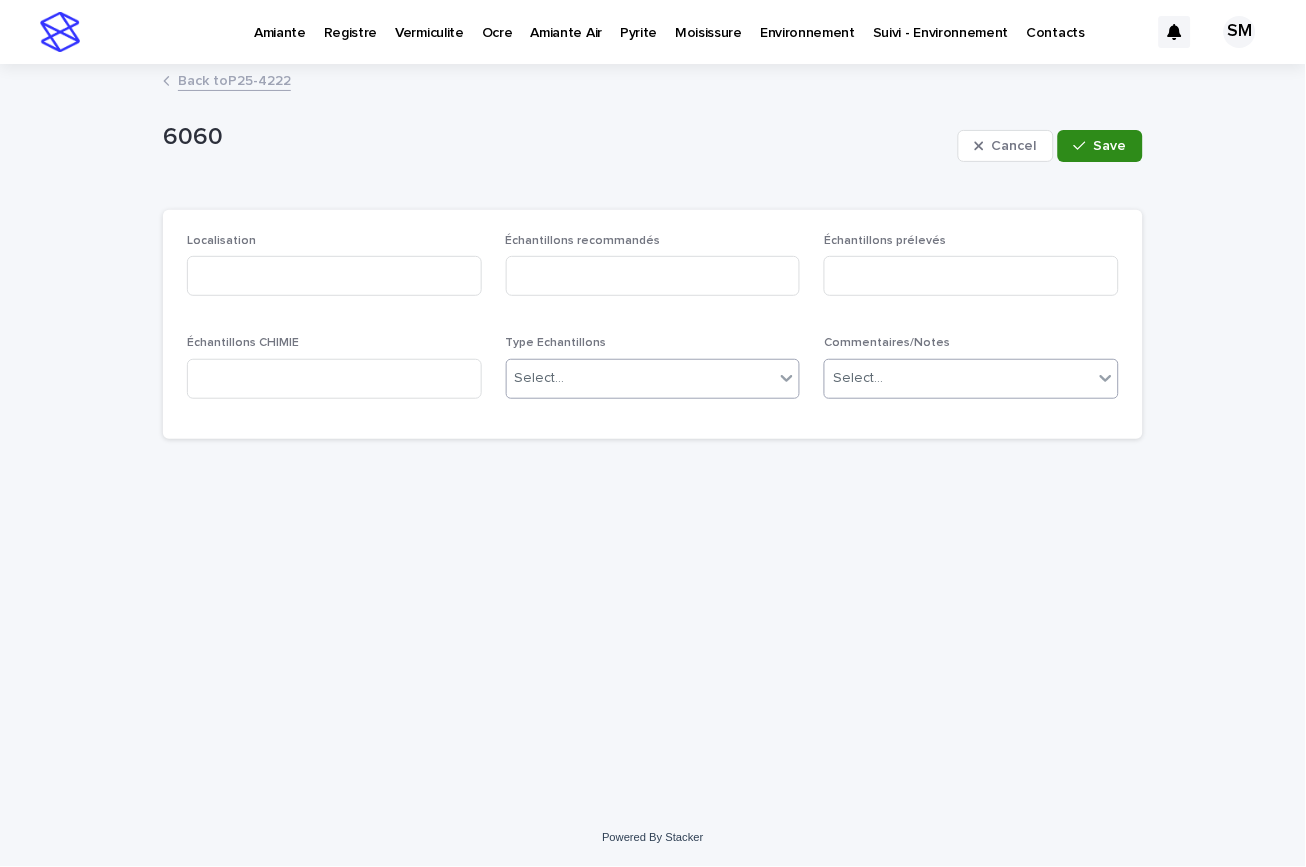 click on "Save" at bounding box center [1110, 146] 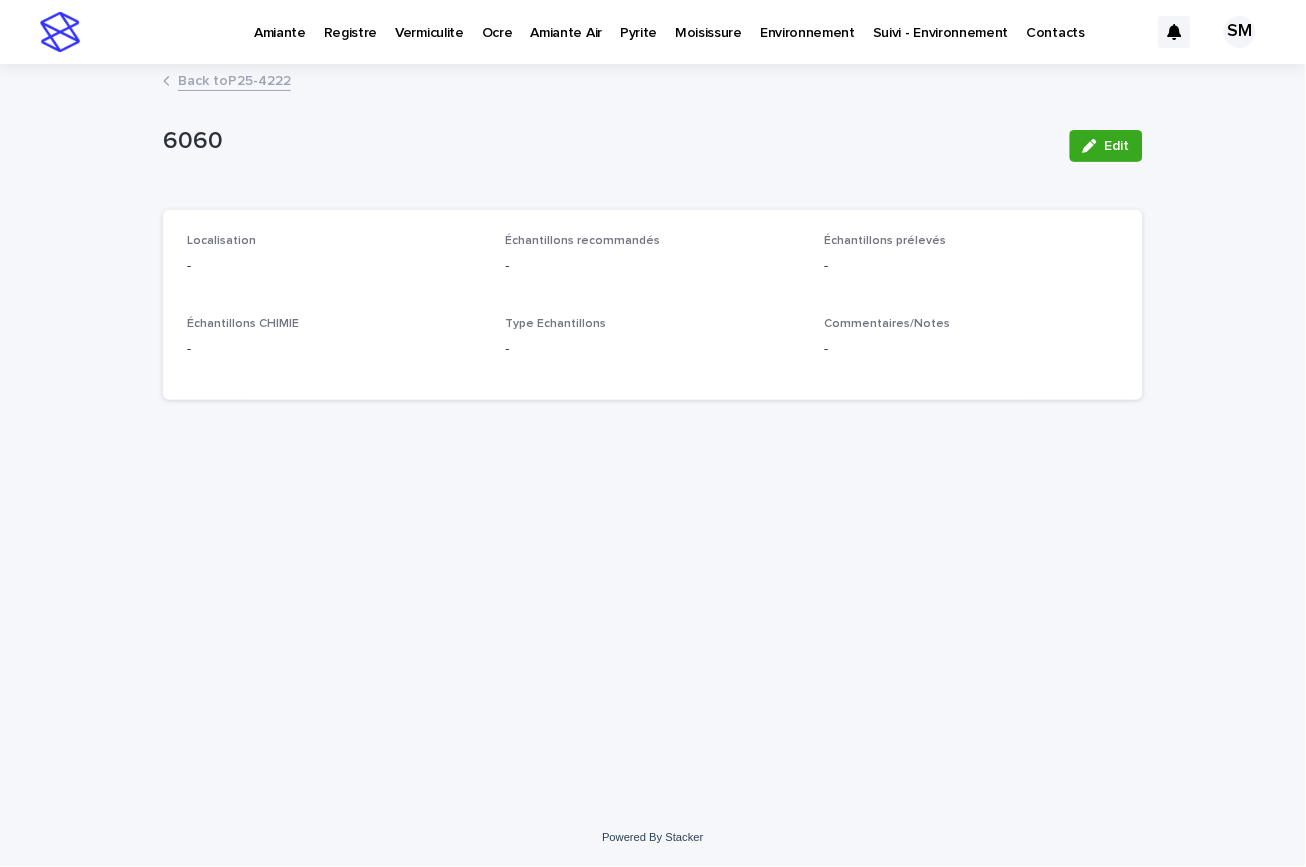 click on "Back to P25-4222" at bounding box center (234, 79) 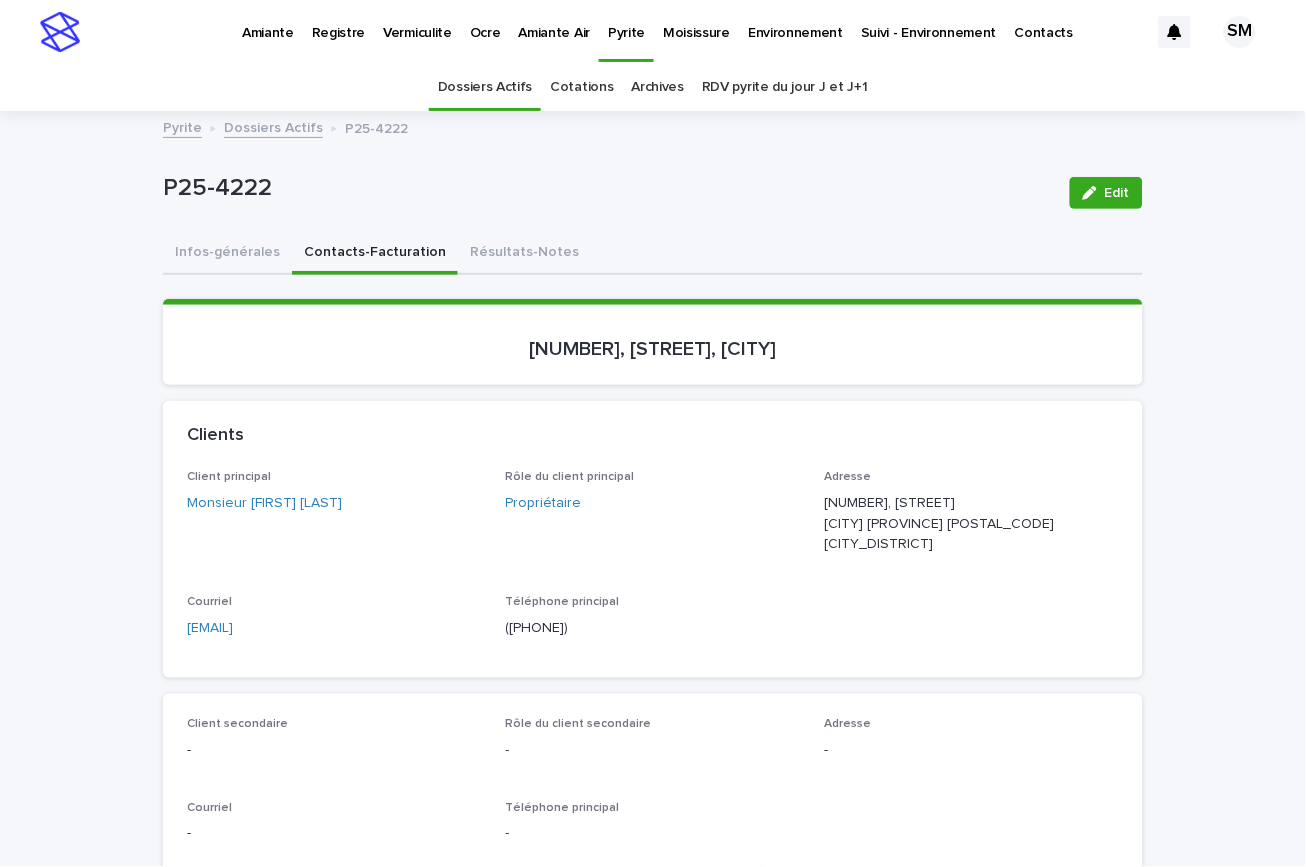 scroll, scrollTop: 64, scrollLeft: 0, axis: vertical 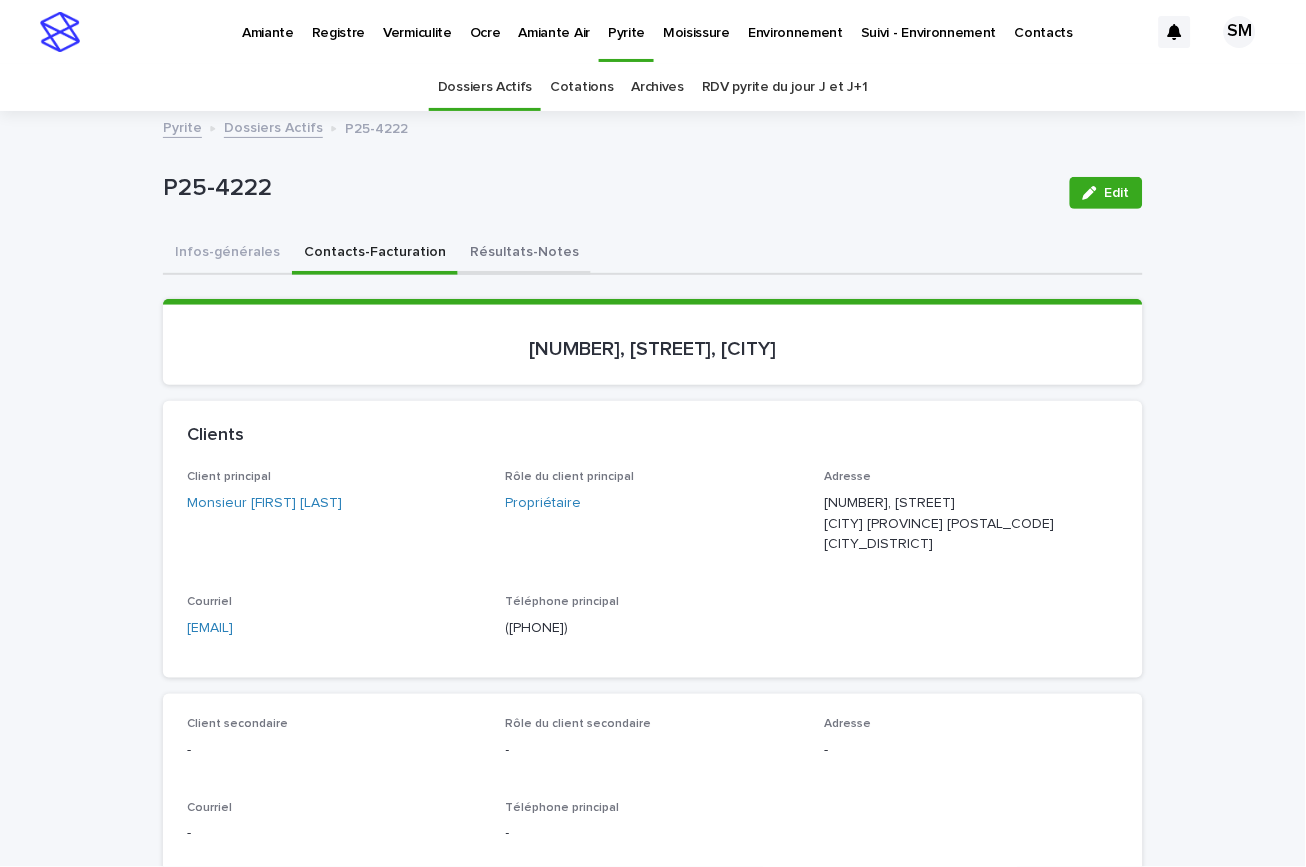 click on "Résultats-Notes" at bounding box center (524, 254) 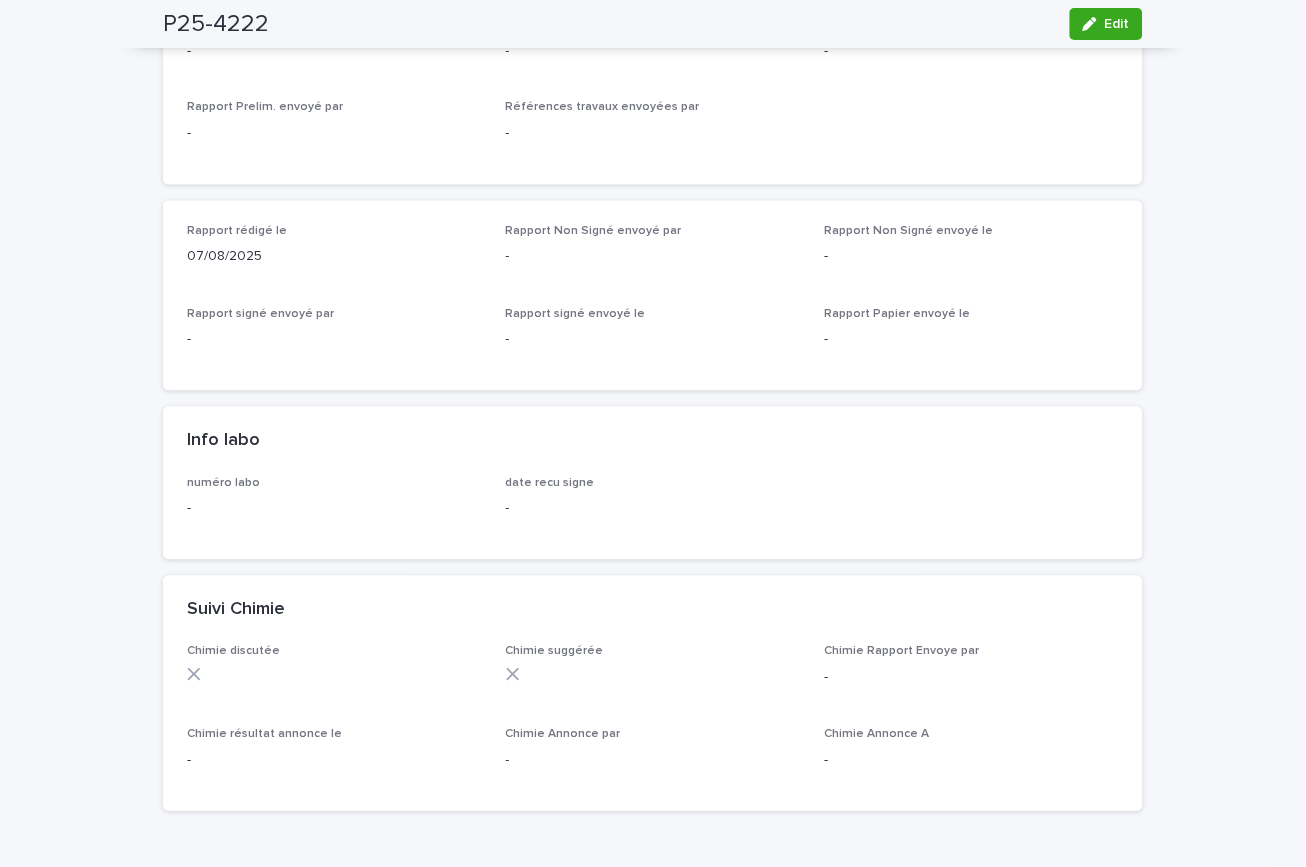 scroll, scrollTop: 0, scrollLeft: 0, axis: both 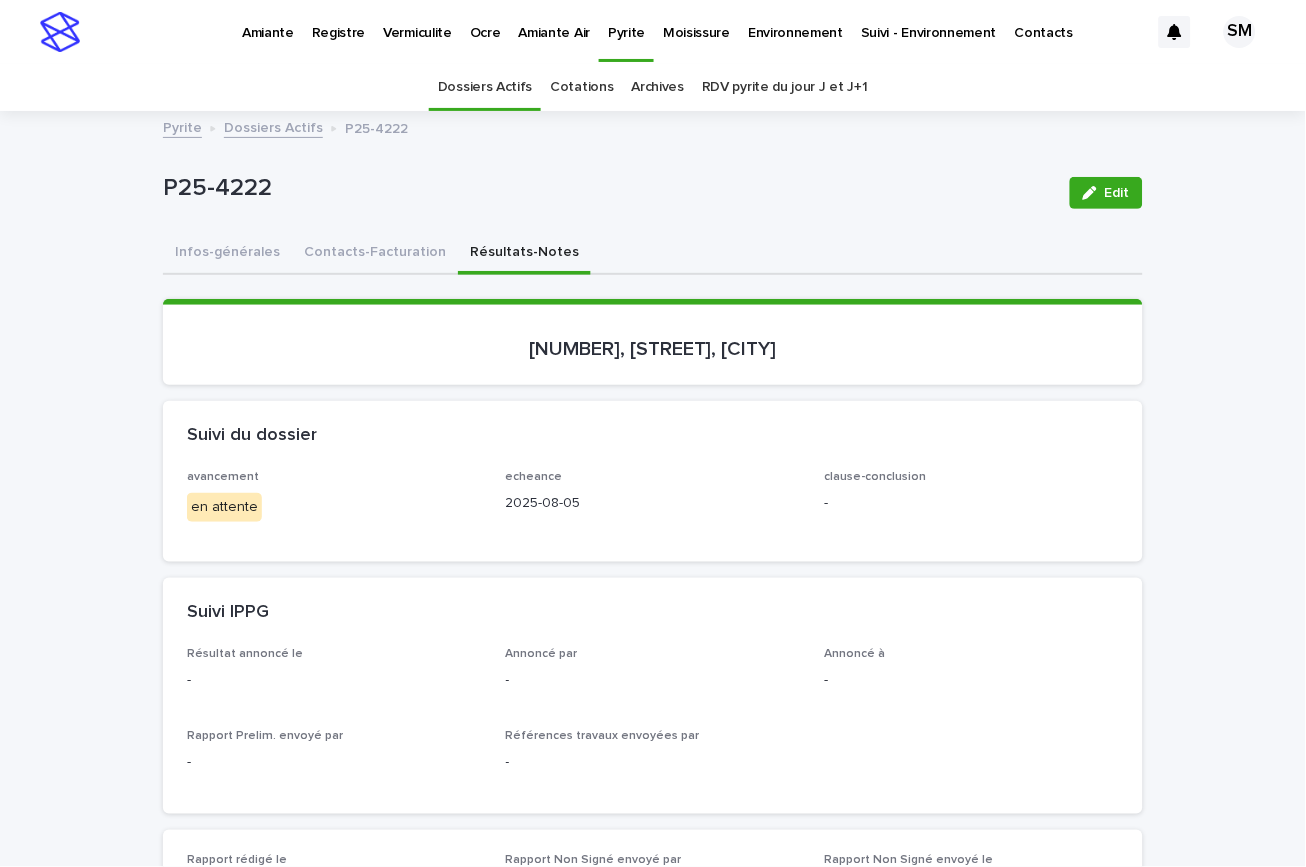 click on "Contacts-Facturation" at bounding box center [375, 254] 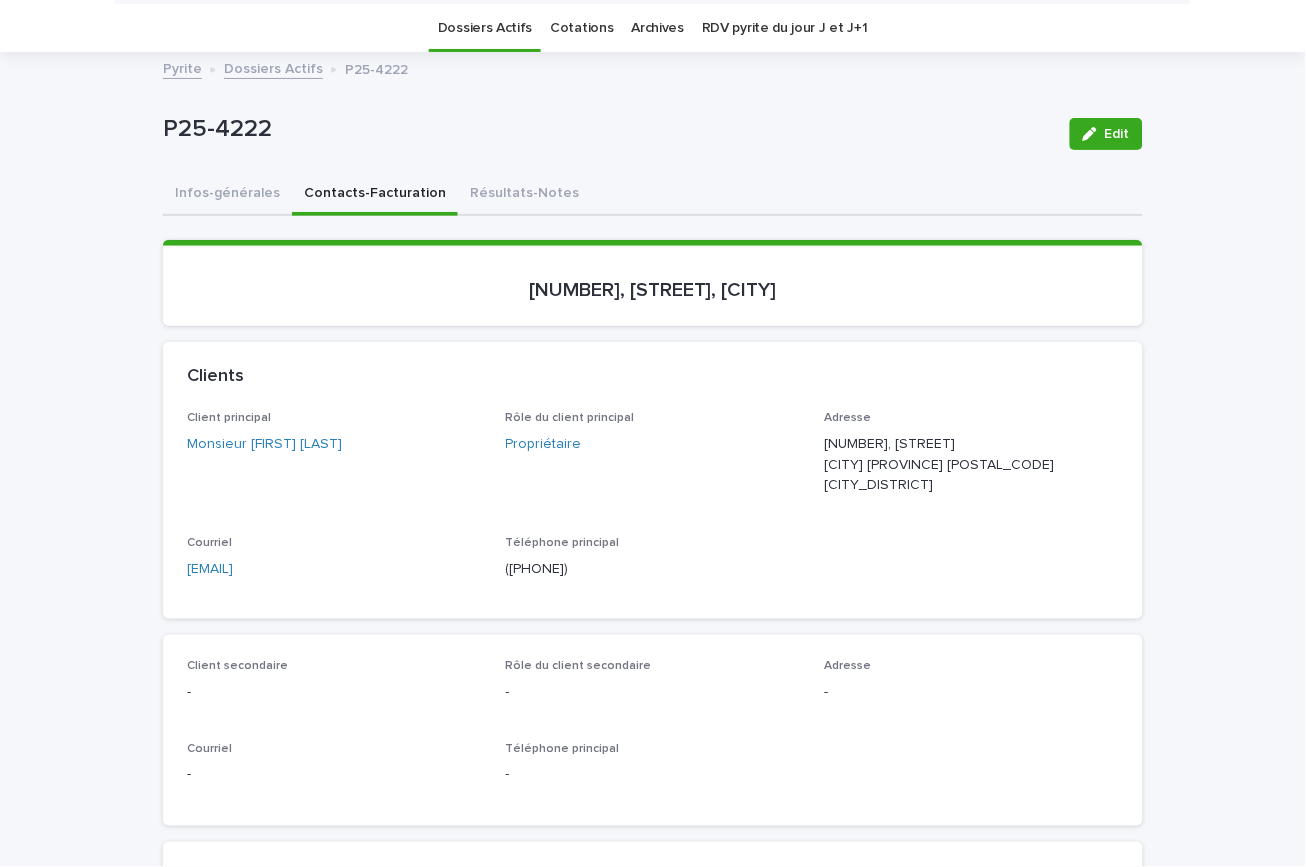 scroll, scrollTop: 4, scrollLeft: 0, axis: vertical 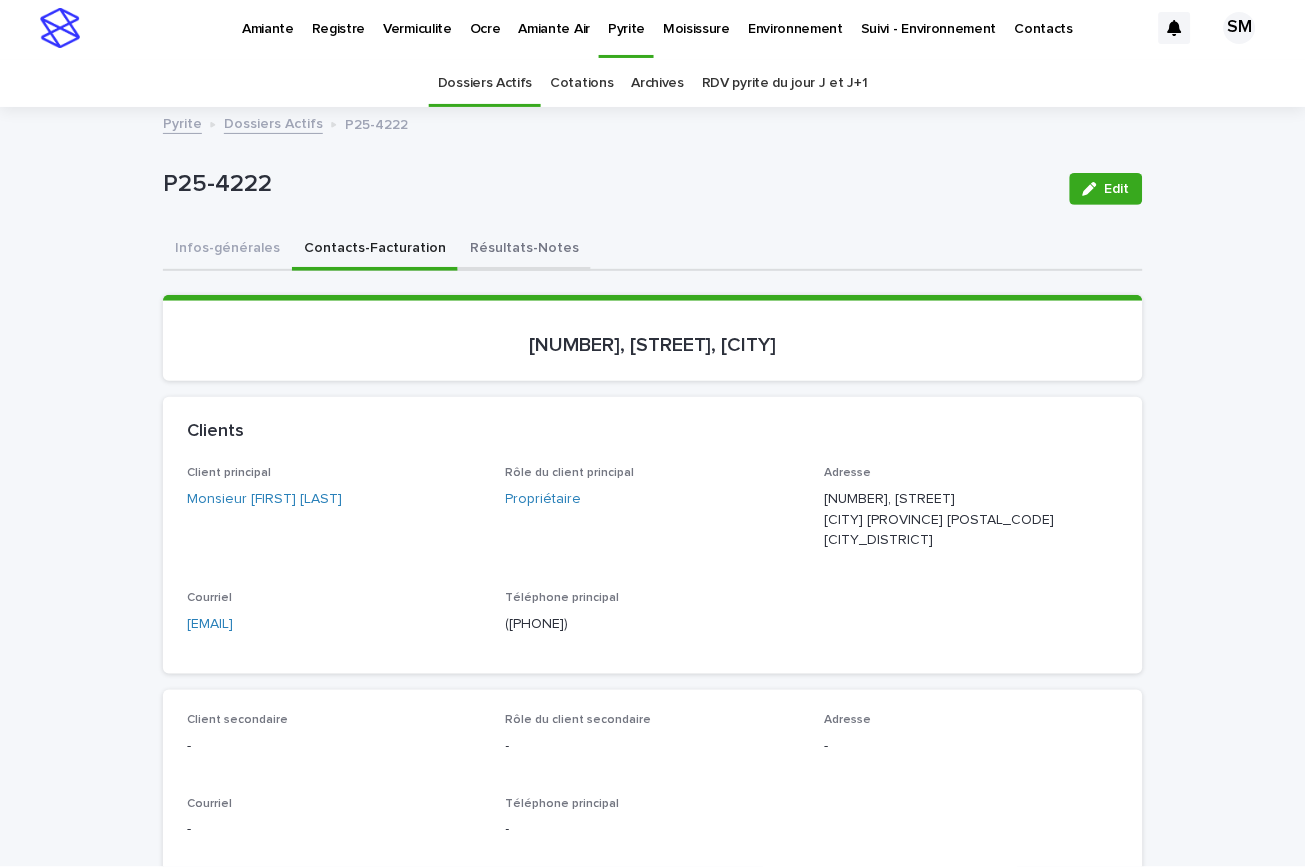 click on "Résultats-Notes" at bounding box center (524, 250) 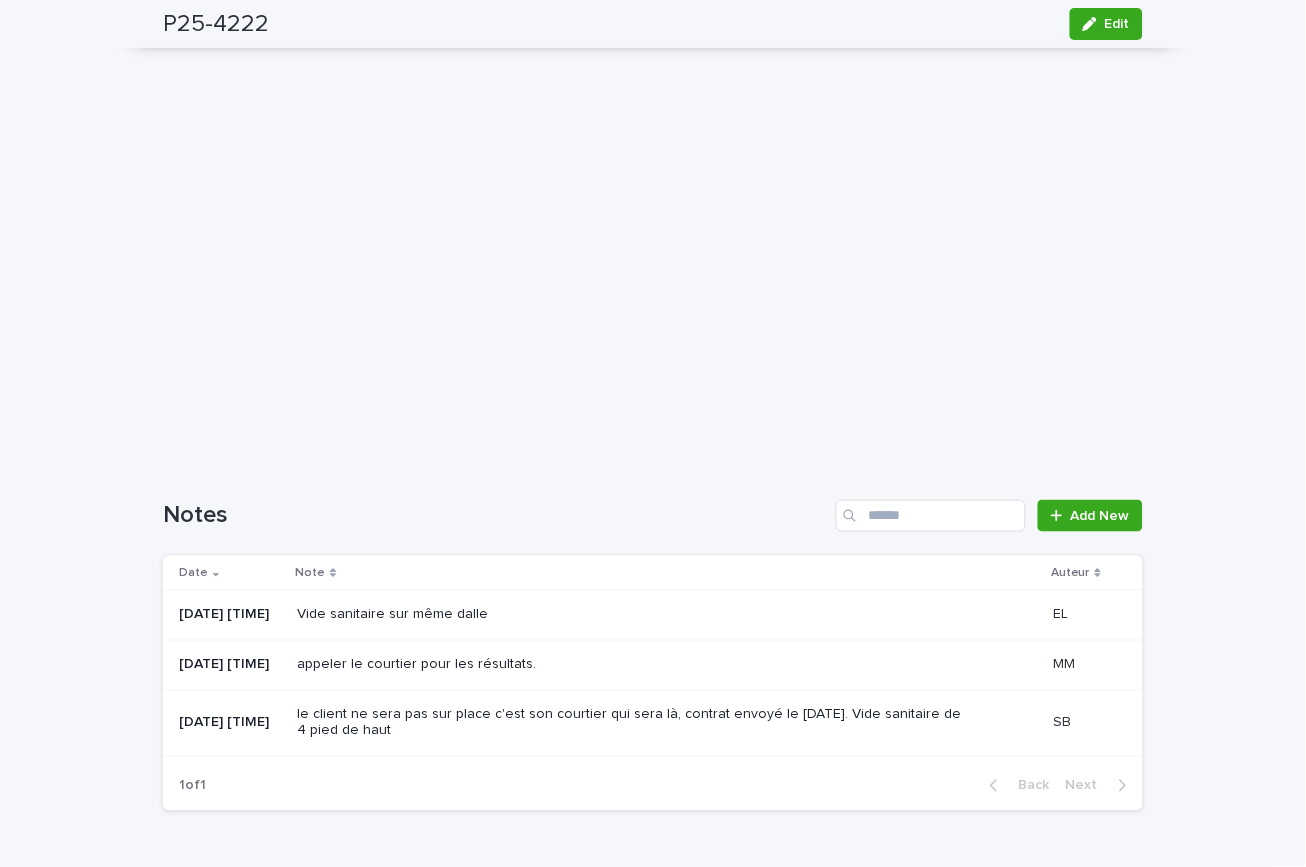 scroll, scrollTop: 1612, scrollLeft: 0, axis: vertical 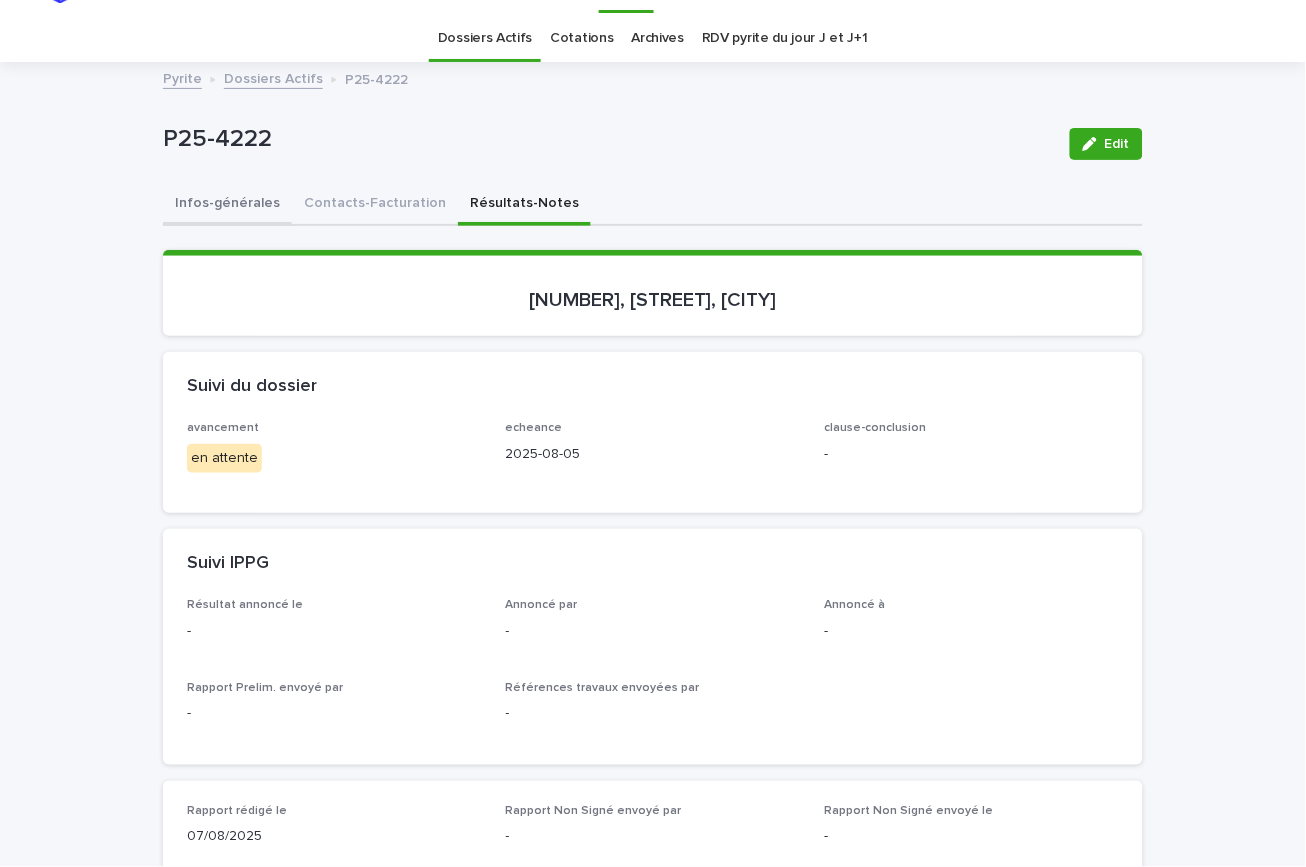 click on "Infos-générales" at bounding box center (227, 205) 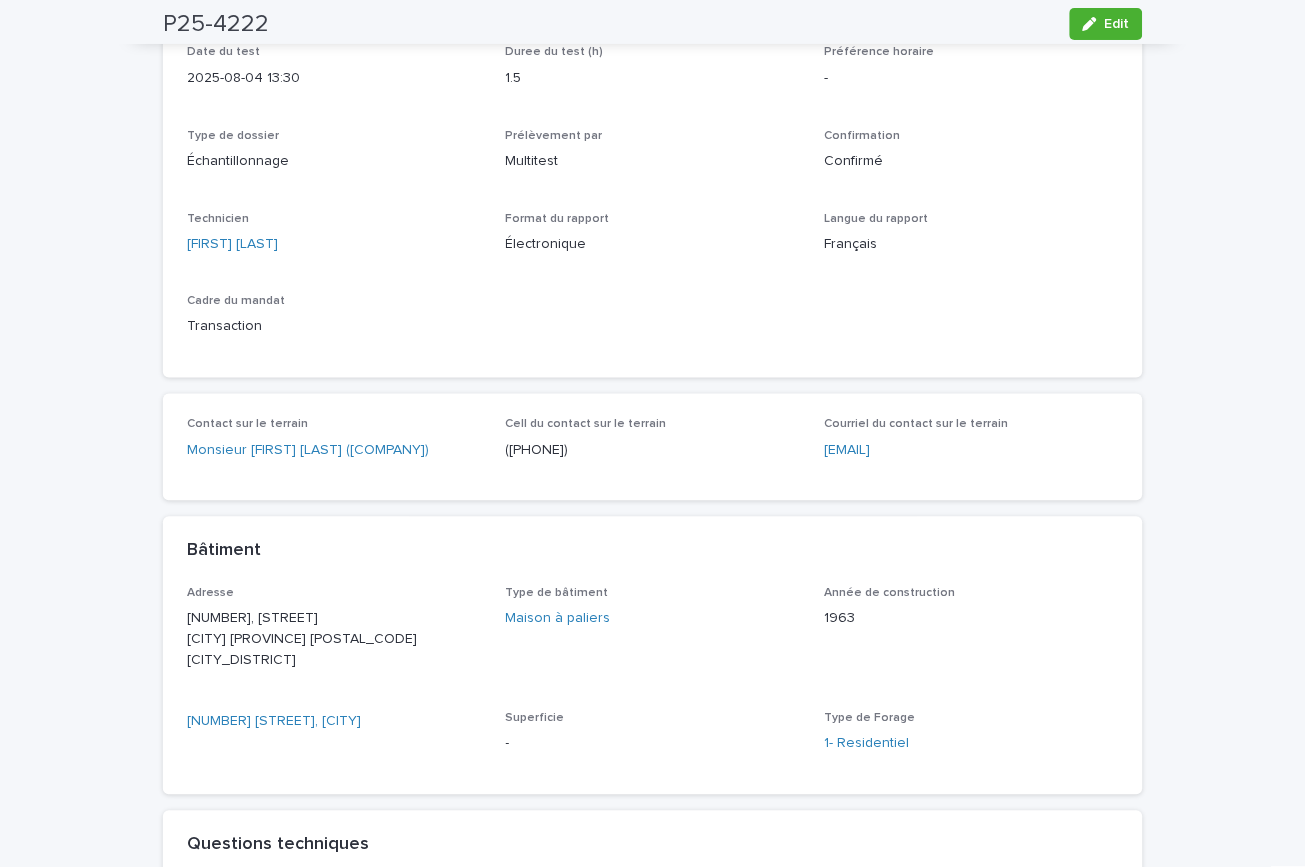 scroll, scrollTop: 427, scrollLeft: 0, axis: vertical 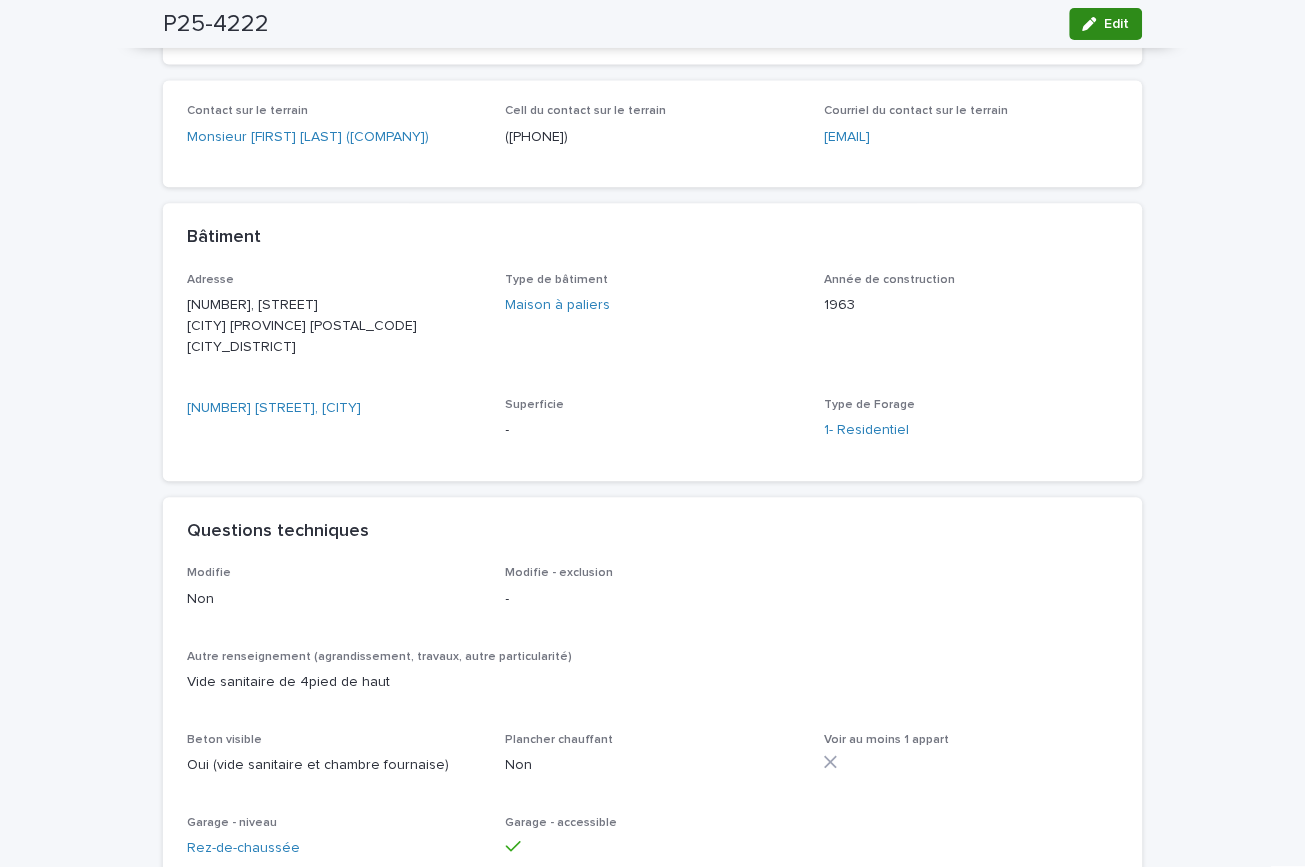 click on "Edit" at bounding box center (1117, 24) 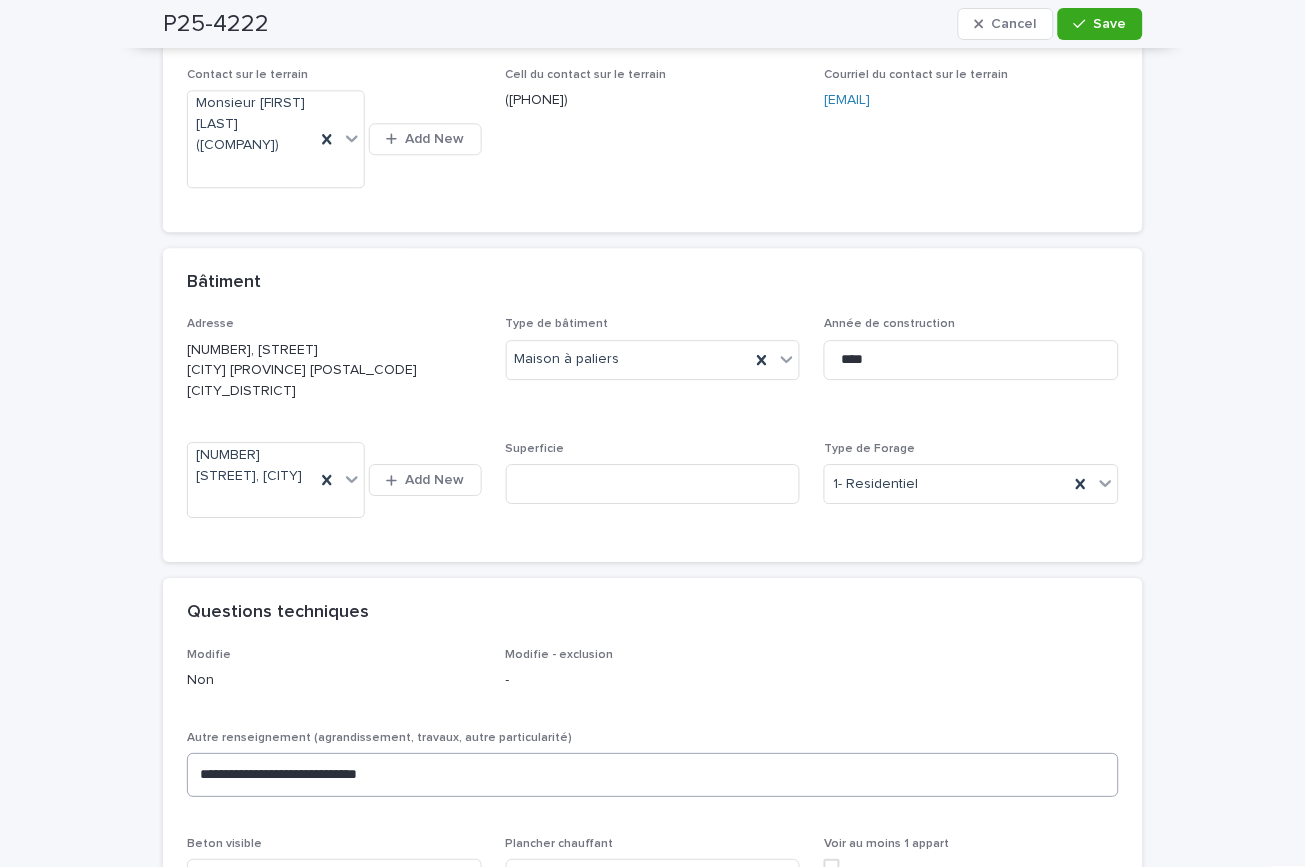 scroll, scrollTop: 881, scrollLeft: 0, axis: vertical 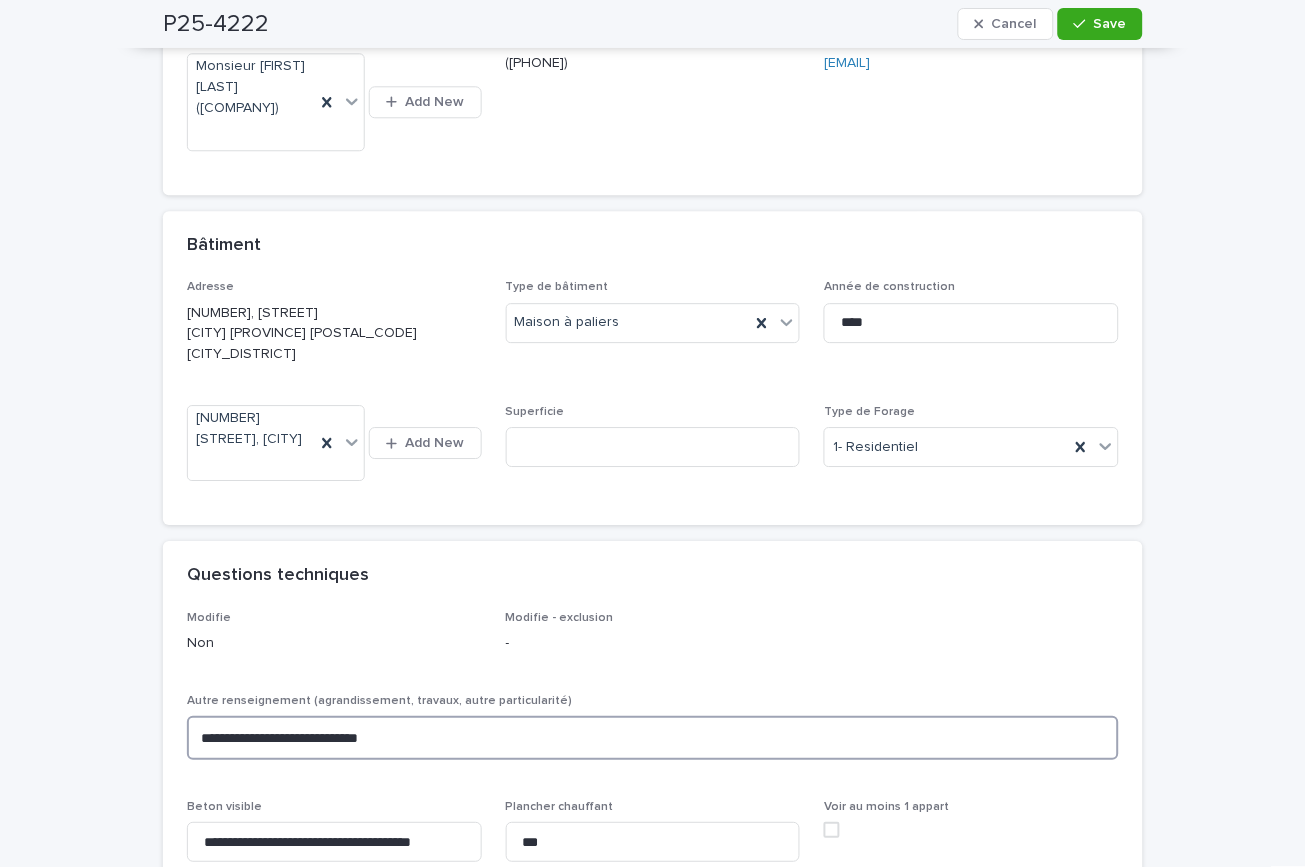 click on "**********" at bounding box center (653, 737) 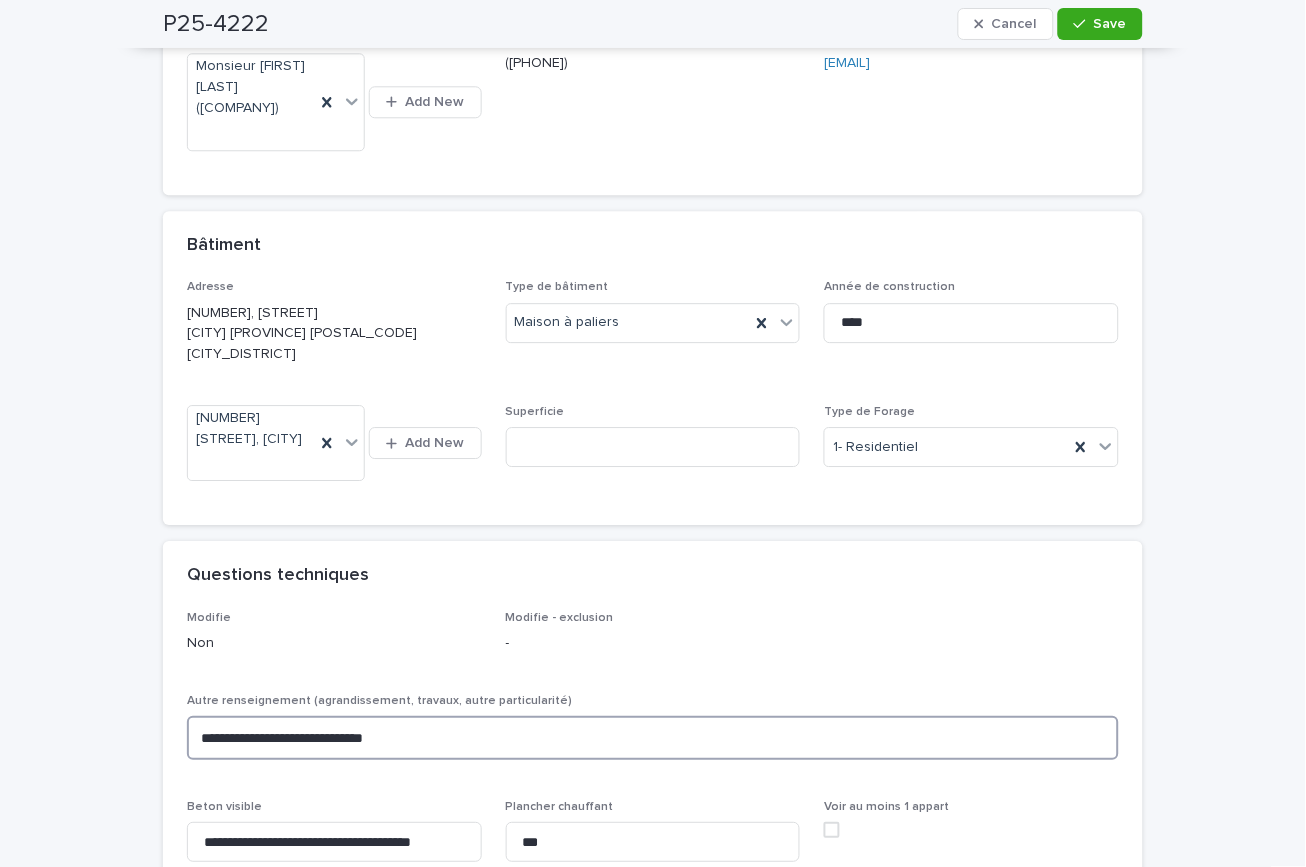 click on "**********" at bounding box center [653, 737] 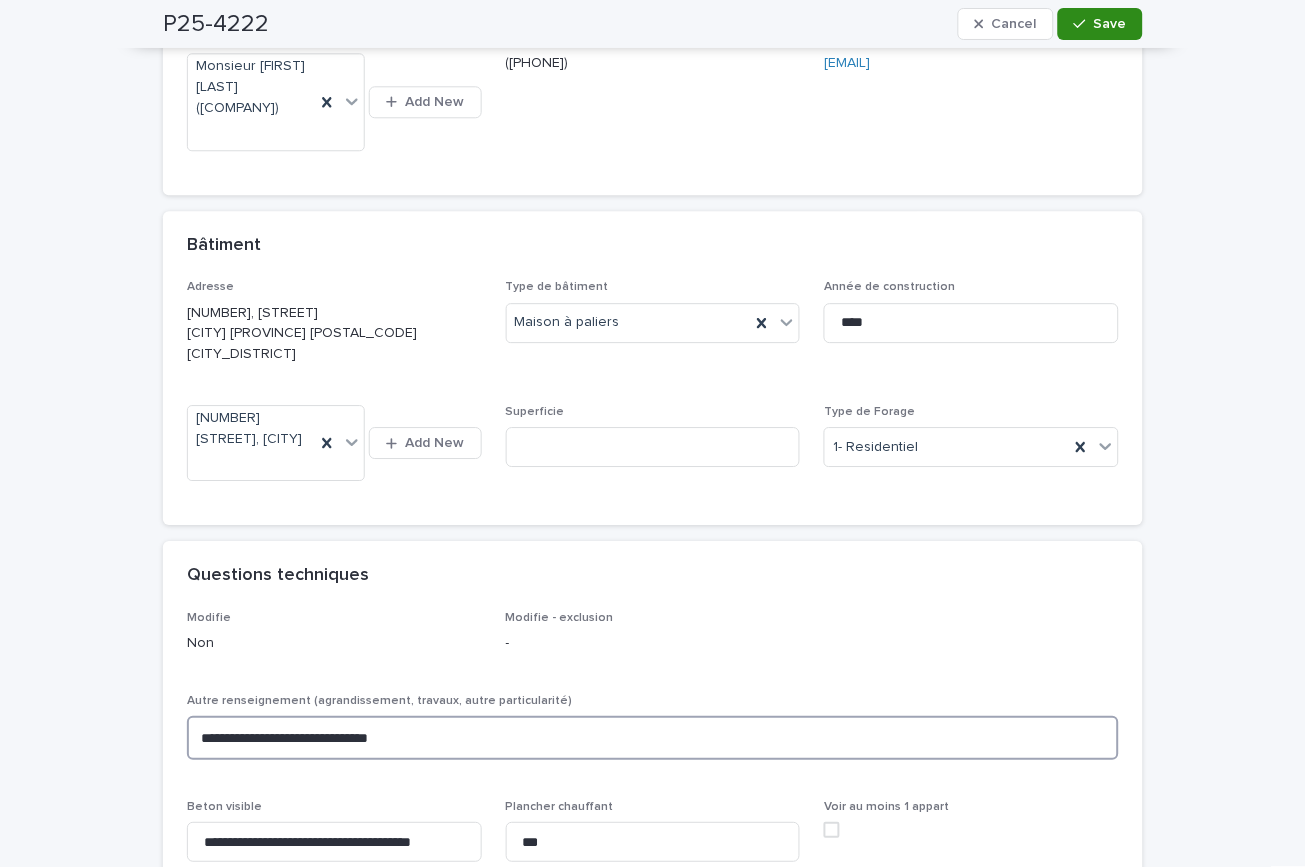 type on "**********" 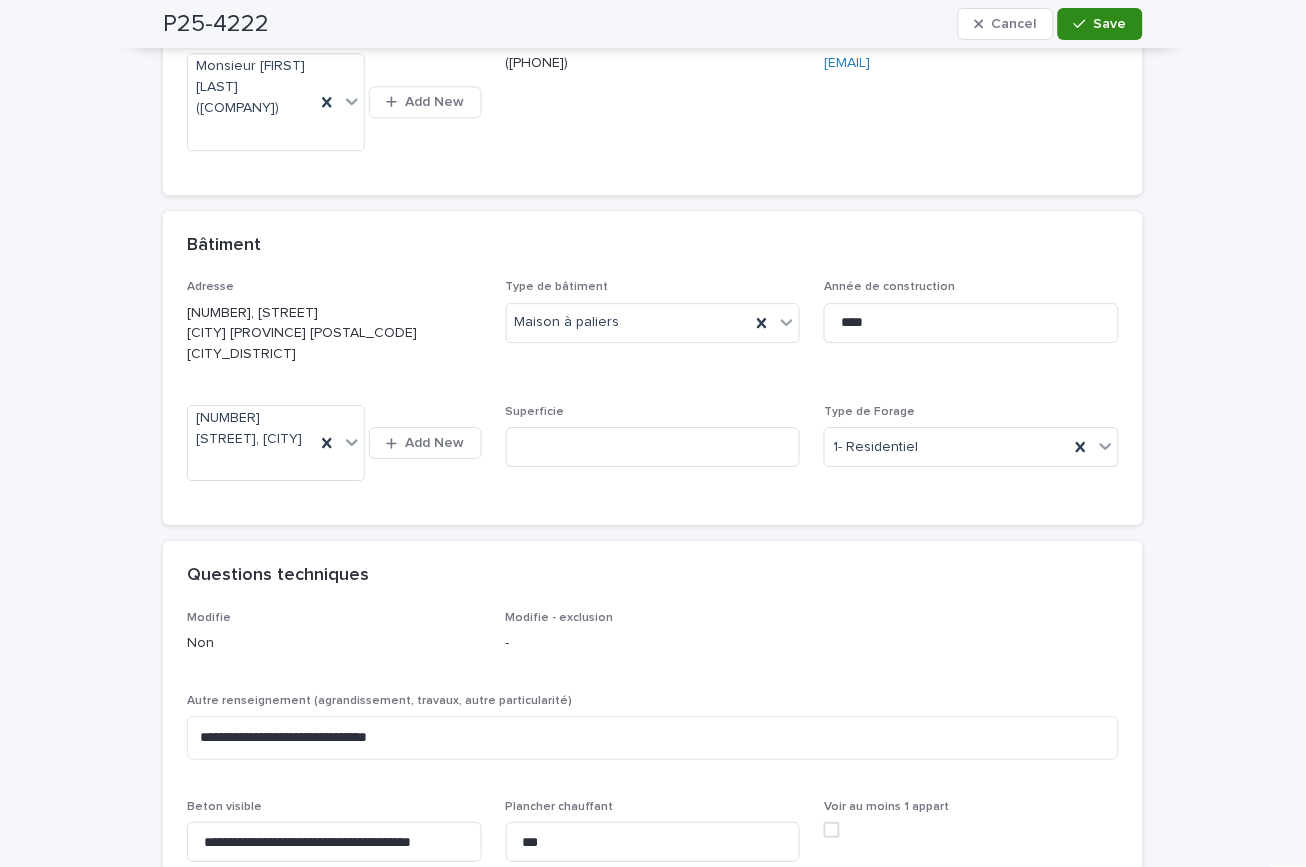 click on "Save" at bounding box center (1110, 24) 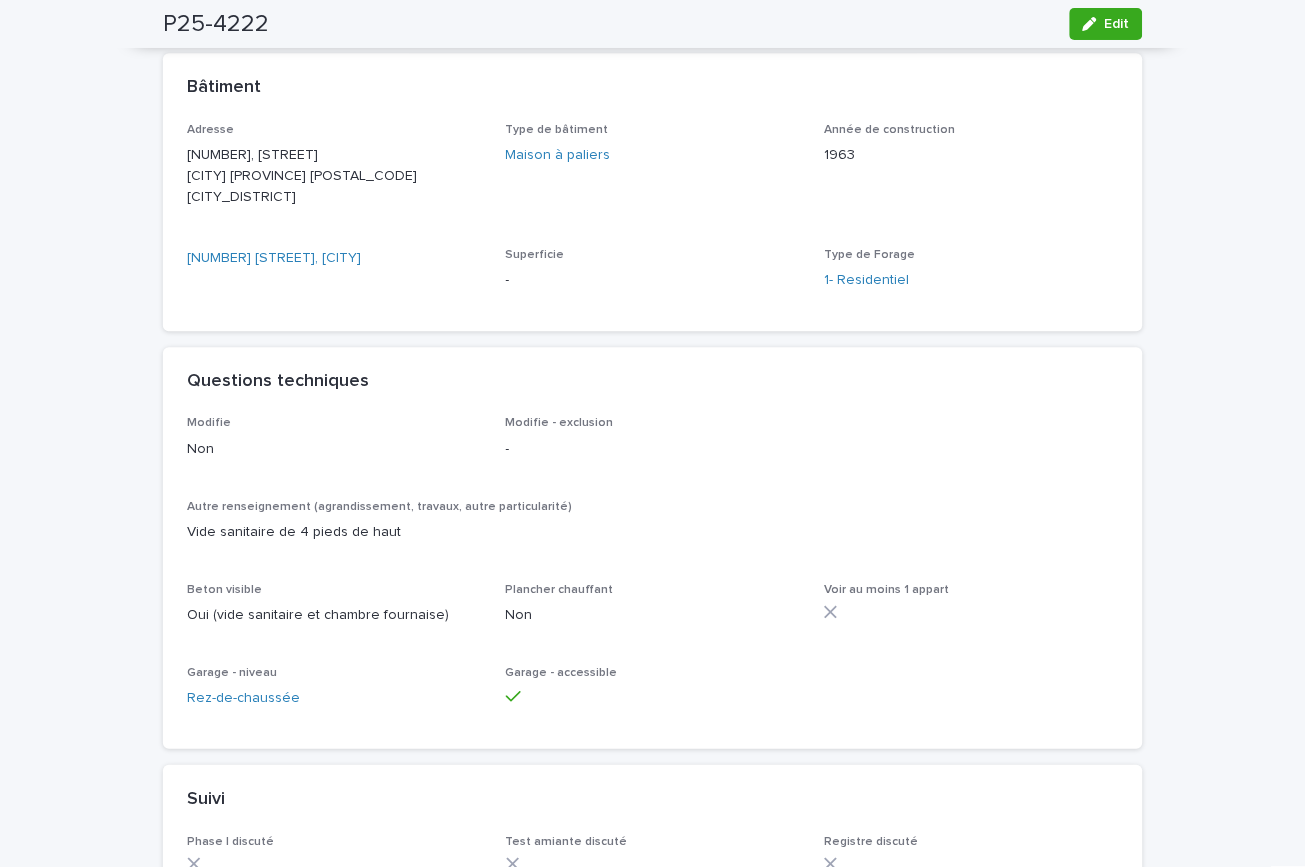 scroll, scrollTop: 731, scrollLeft: 0, axis: vertical 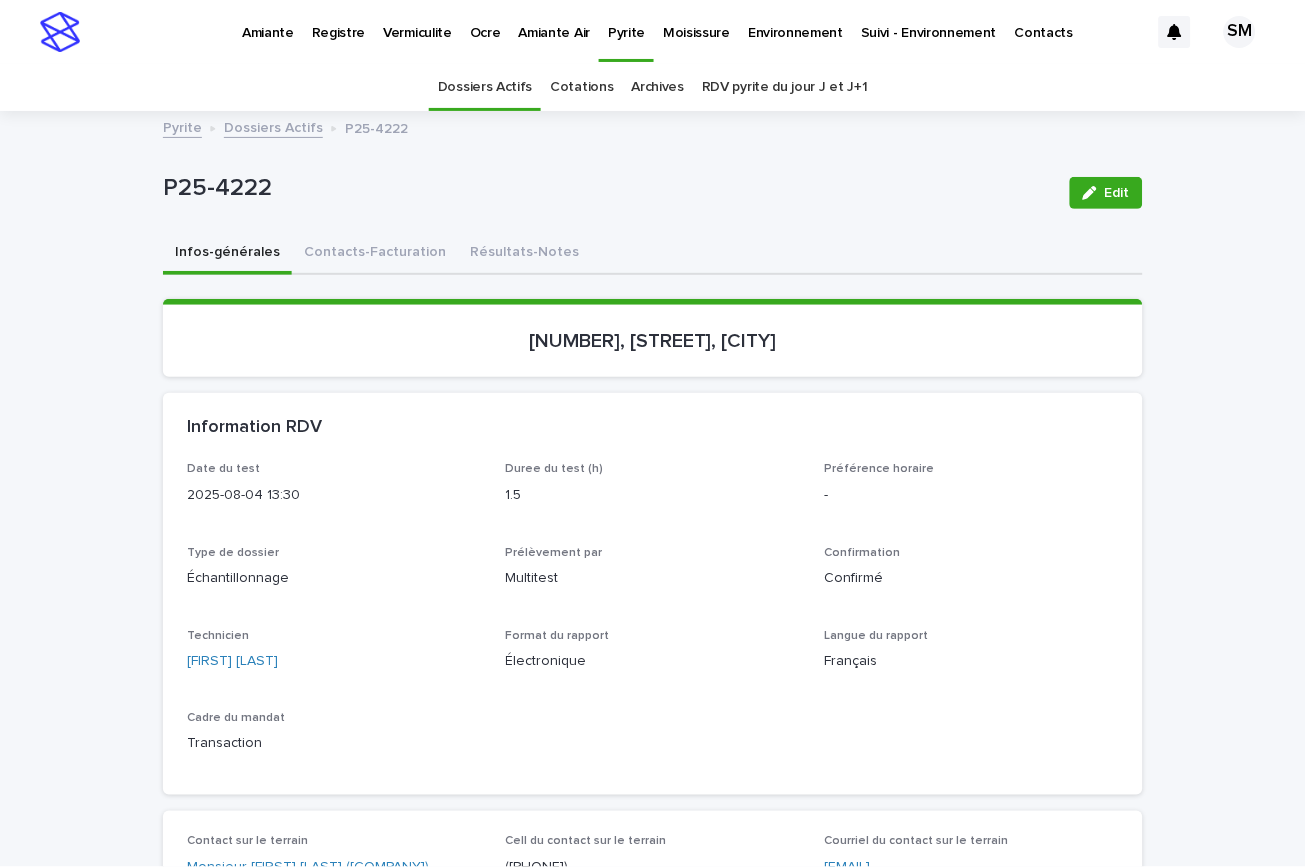 click on "Pyrite" at bounding box center [626, 21] 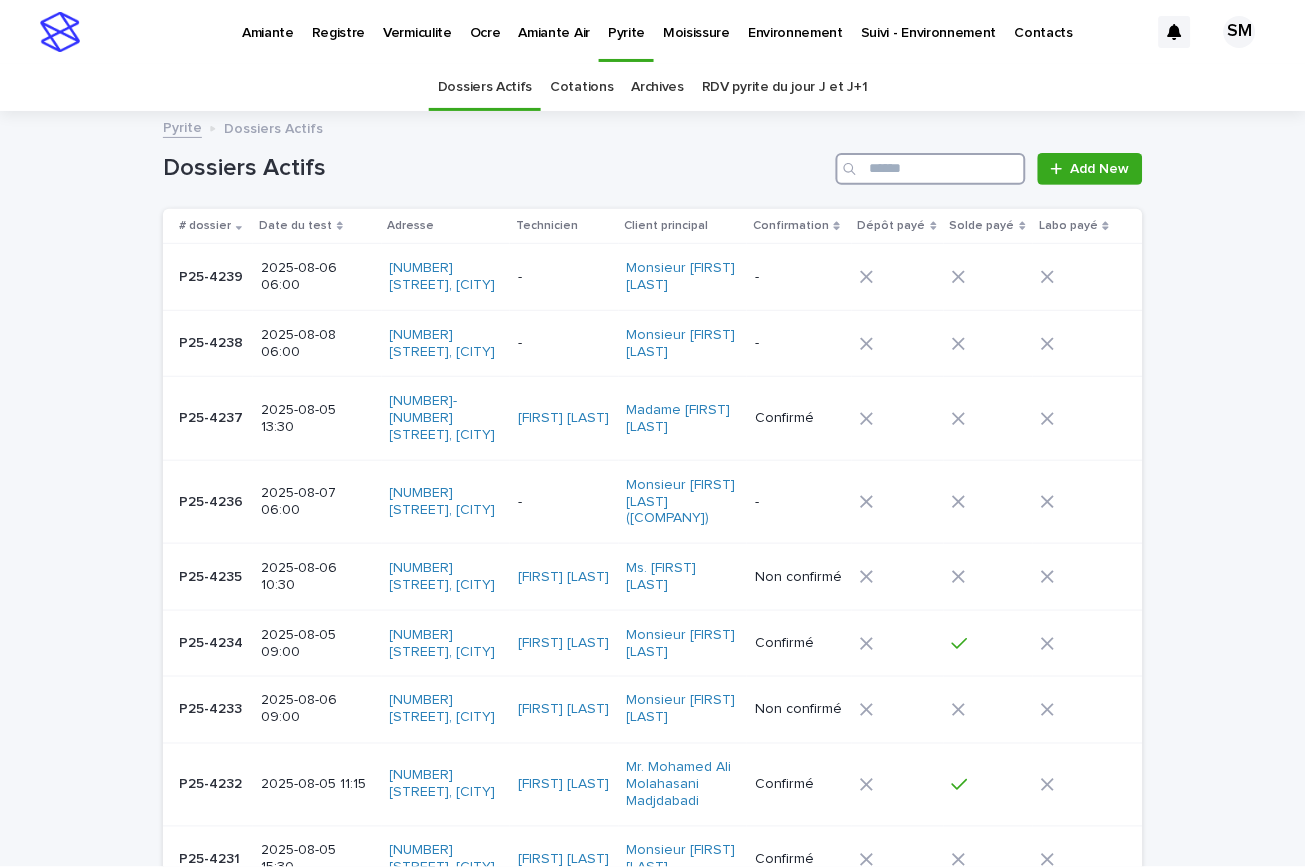 click at bounding box center [931, 169] 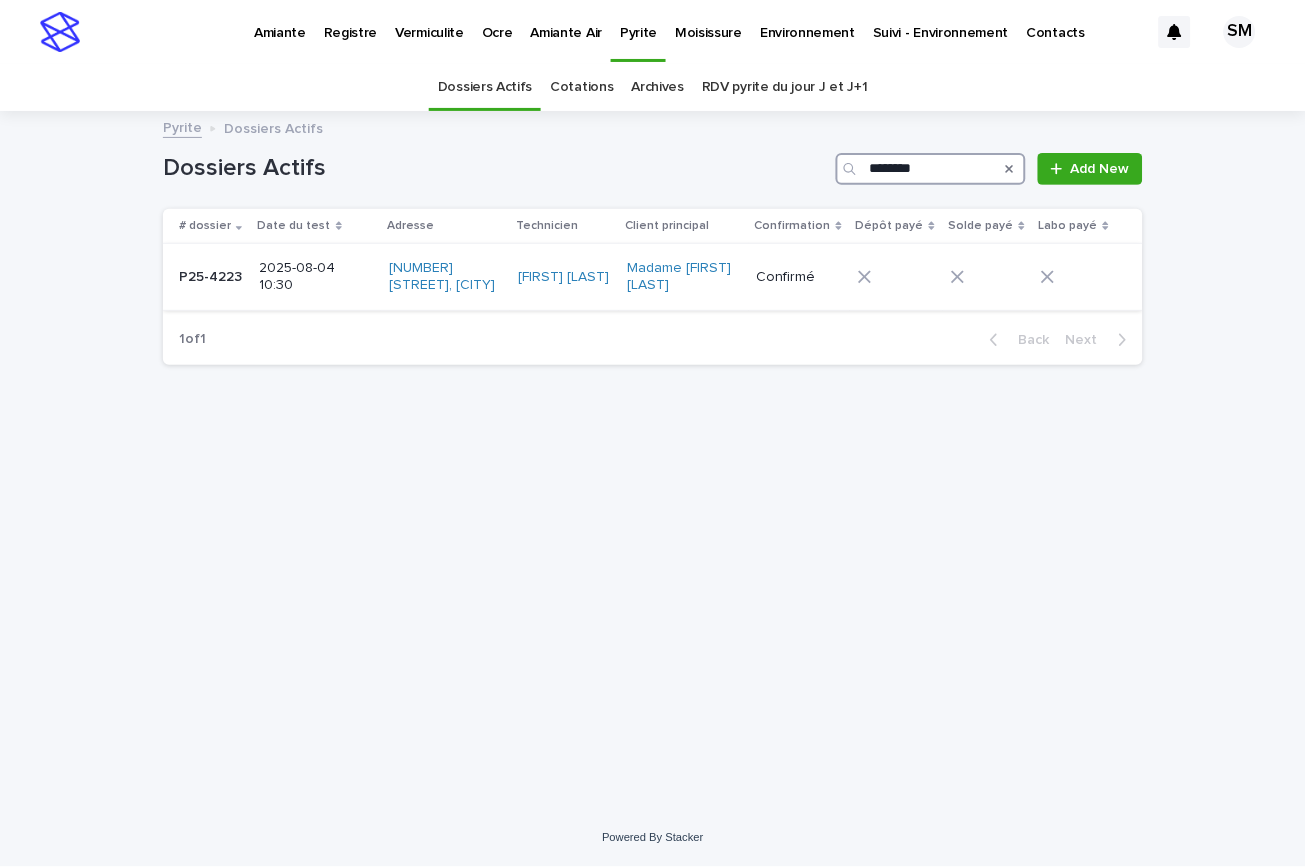 type on "********" 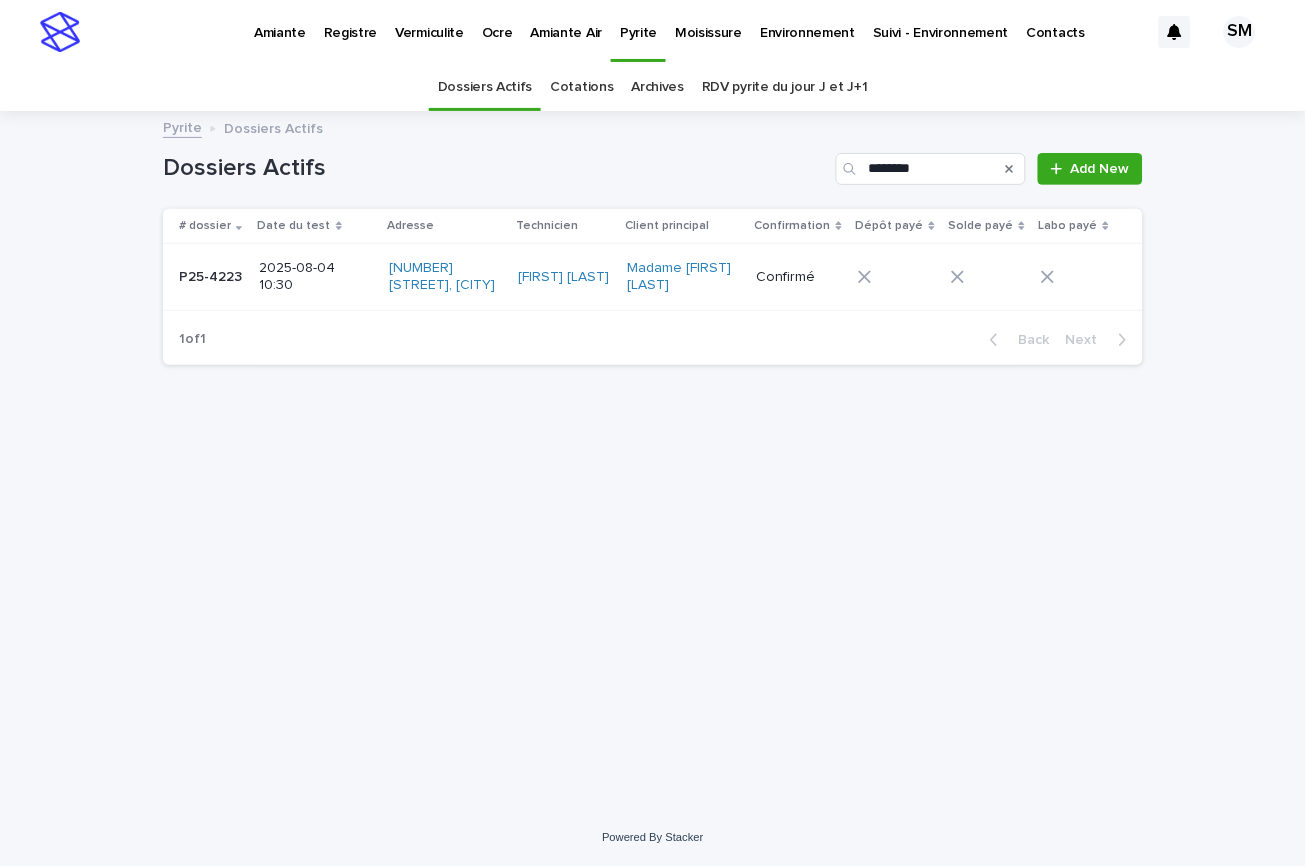 click on "P25-4223 P25-4223" at bounding box center (207, 277) 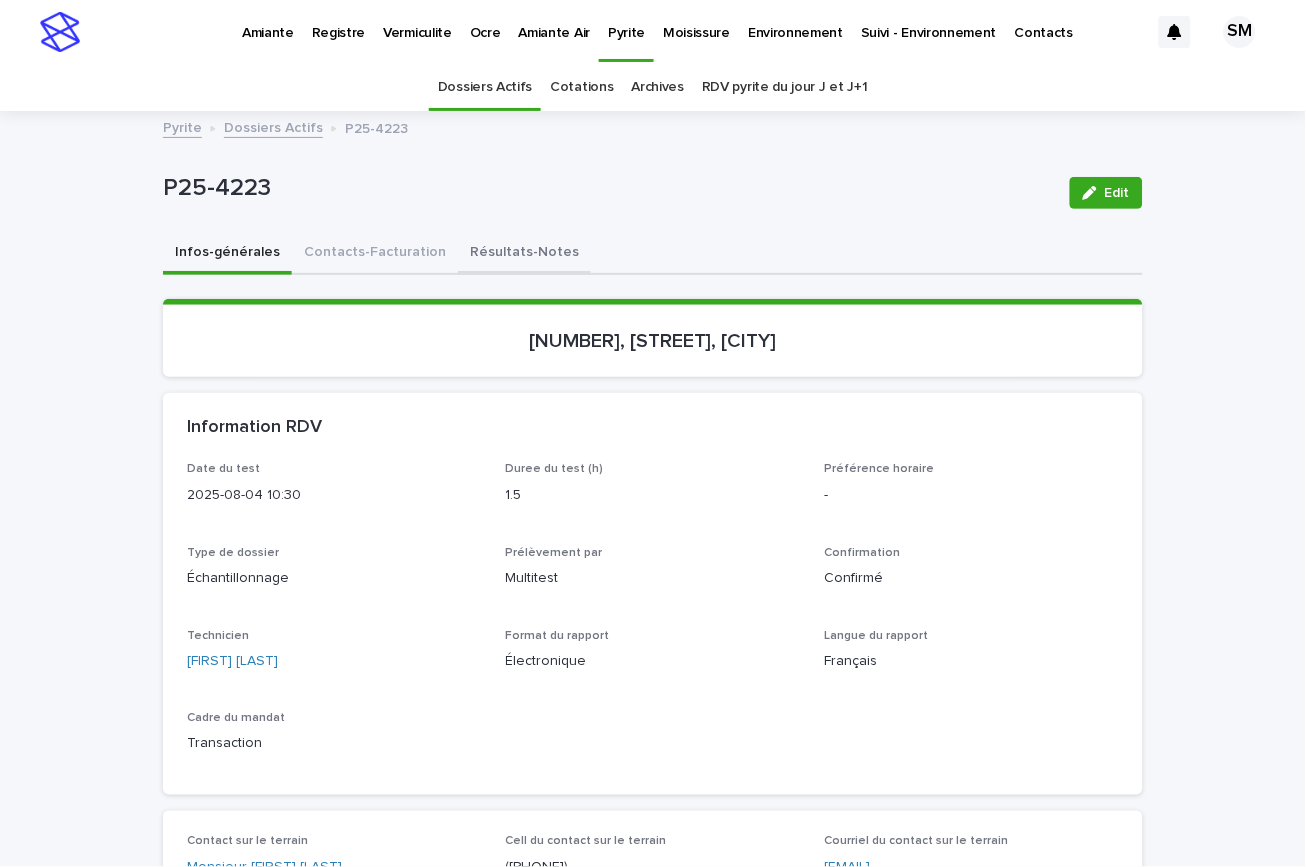 click on "Résultats-Notes" at bounding box center (524, 254) 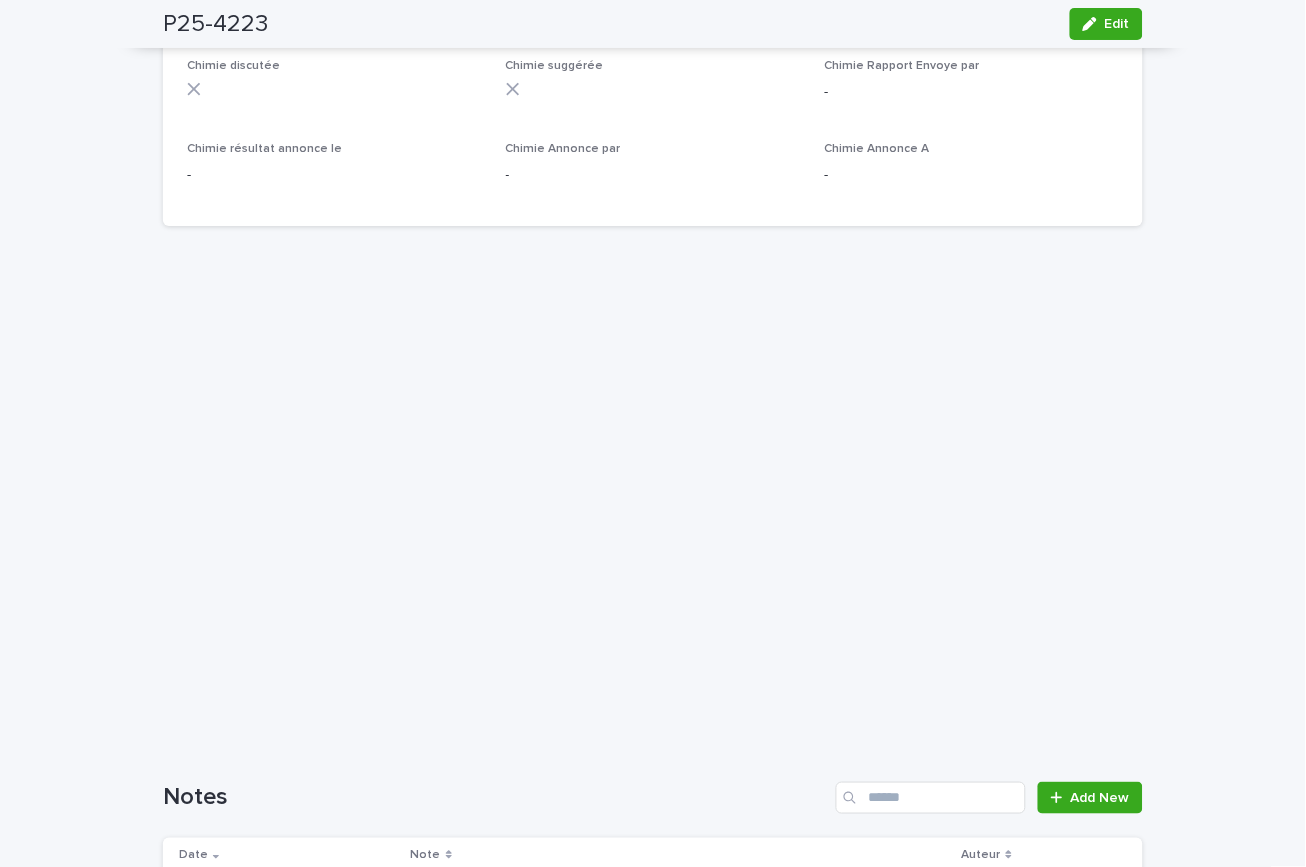 scroll, scrollTop: 1495, scrollLeft: 0, axis: vertical 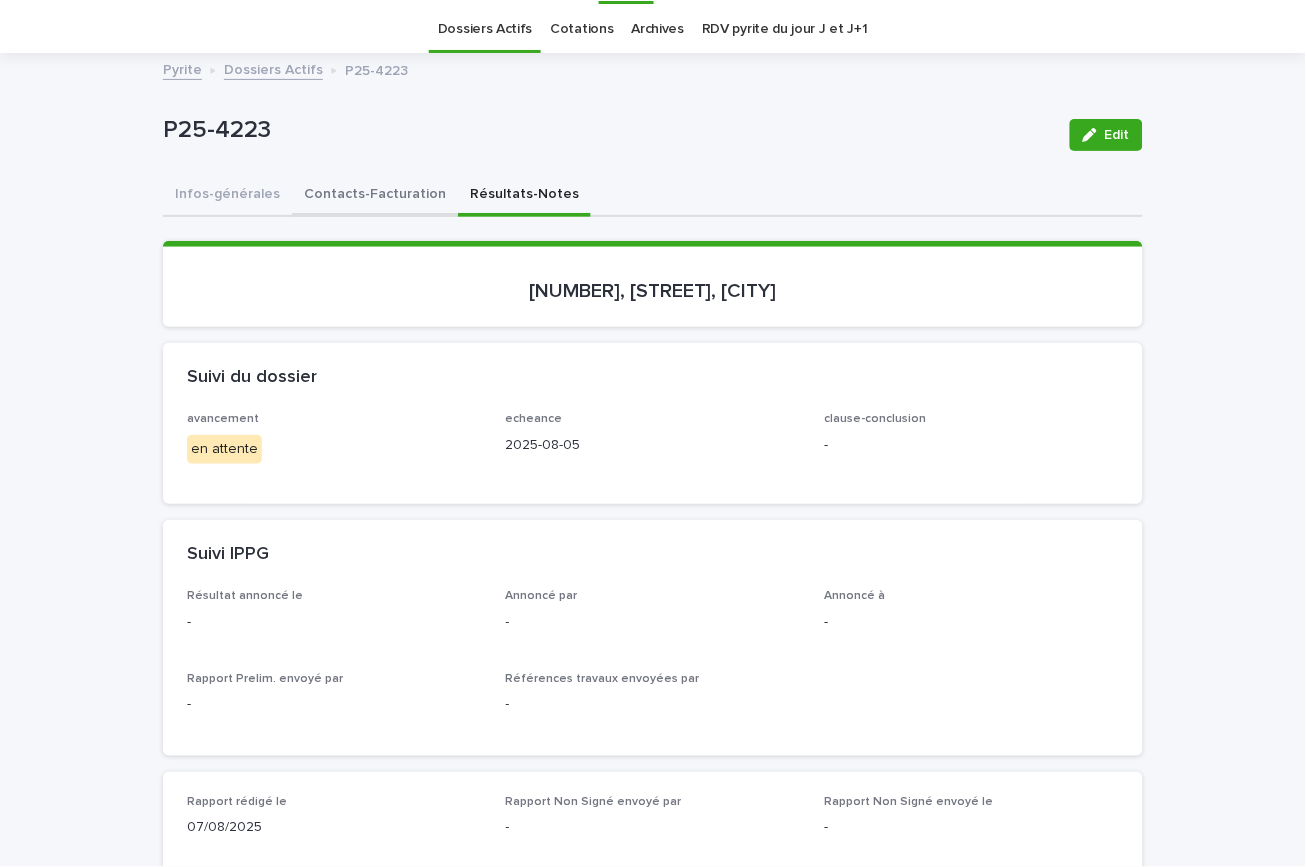 click on "Contacts-Facturation" at bounding box center [375, 196] 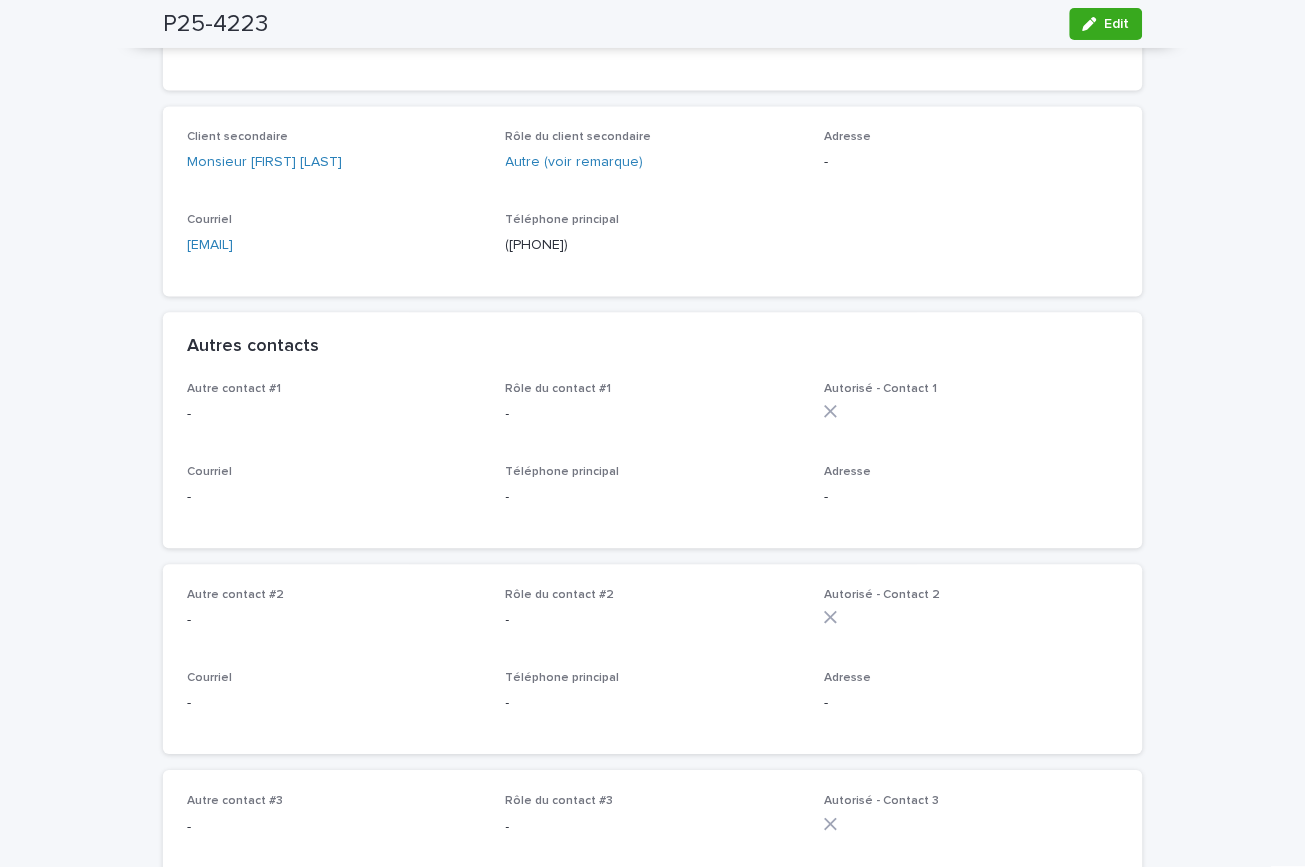 scroll, scrollTop: 597, scrollLeft: 0, axis: vertical 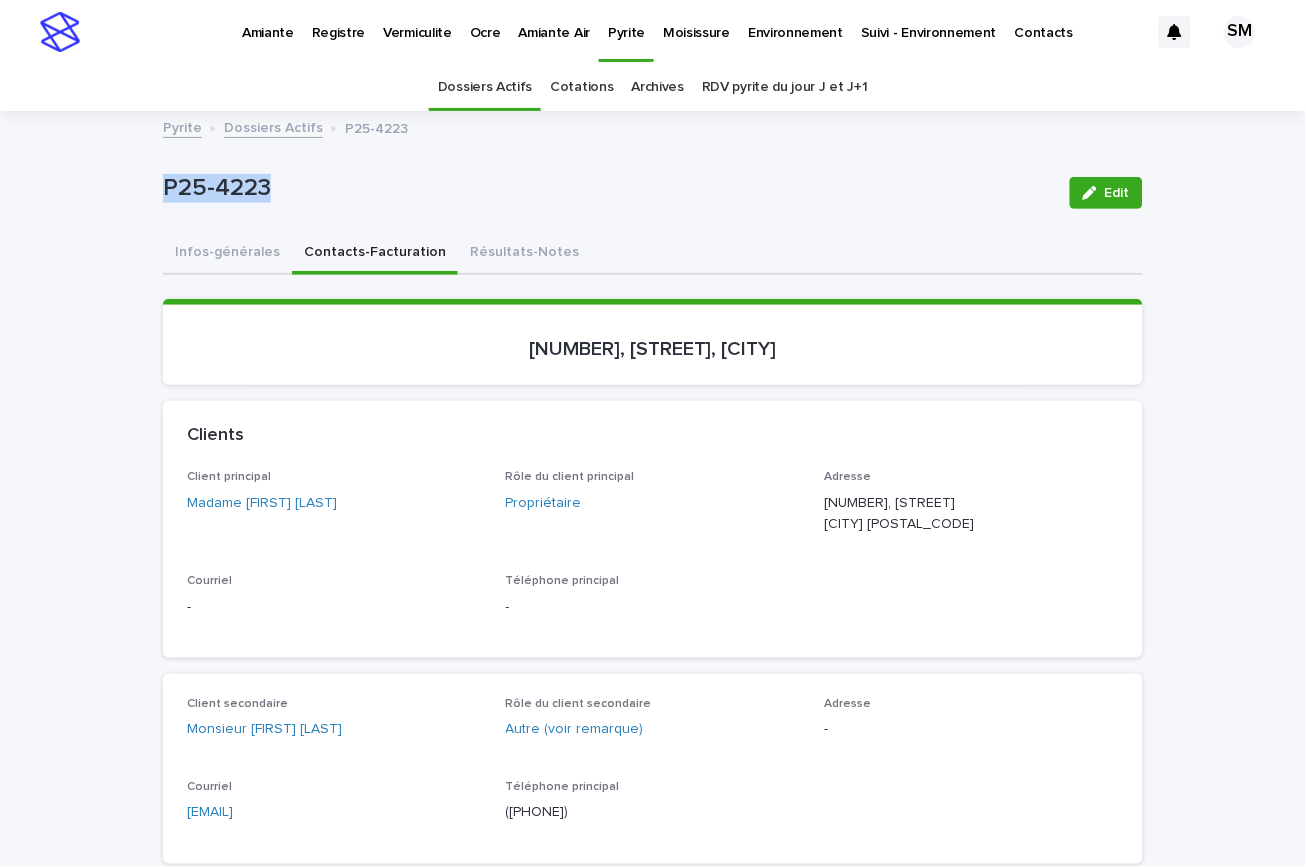 drag, startPoint x: 286, startPoint y: 177, endPoint x: 150, endPoint y: 180, distance: 136.03308 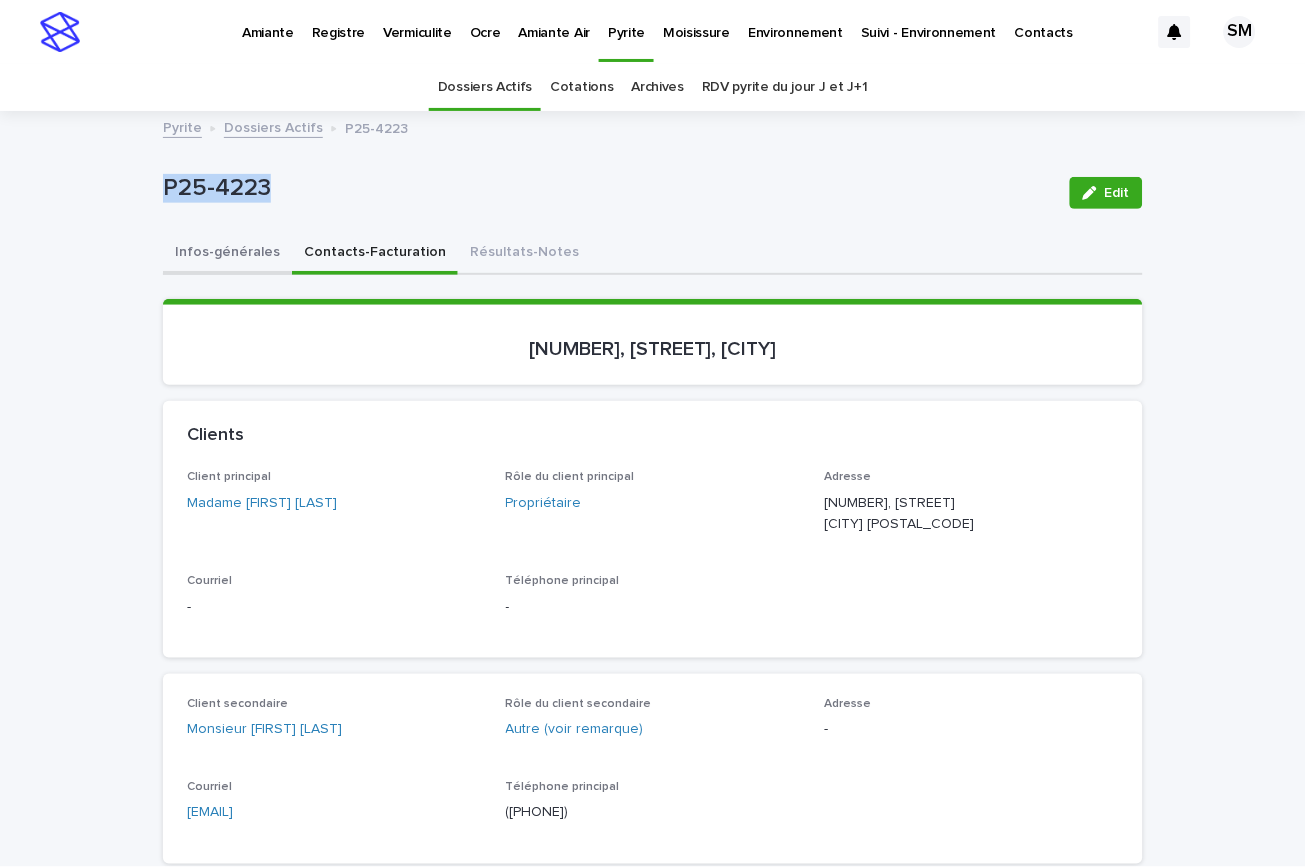 click on "Infos-générales" at bounding box center (227, 254) 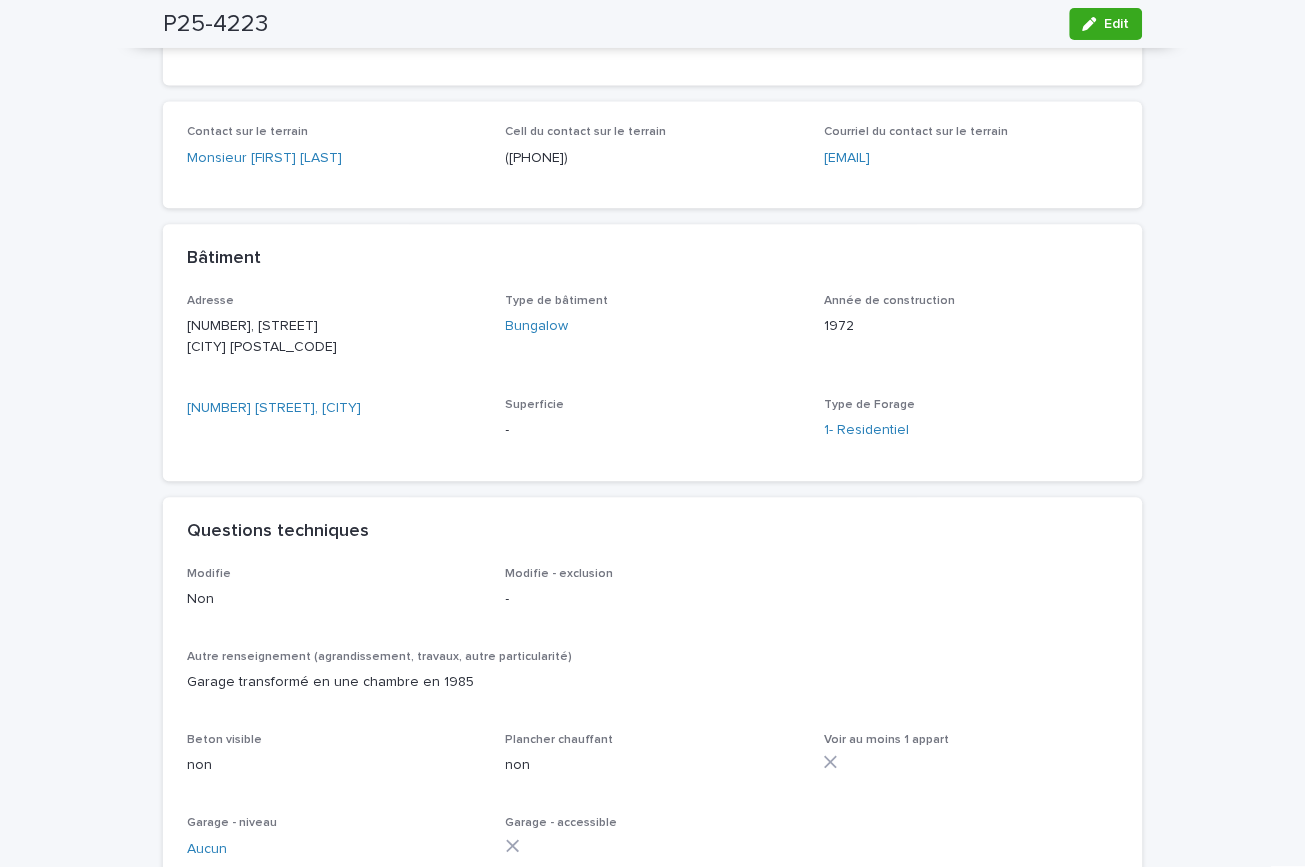 scroll, scrollTop: 749, scrollLeft: 0, axis: vertical 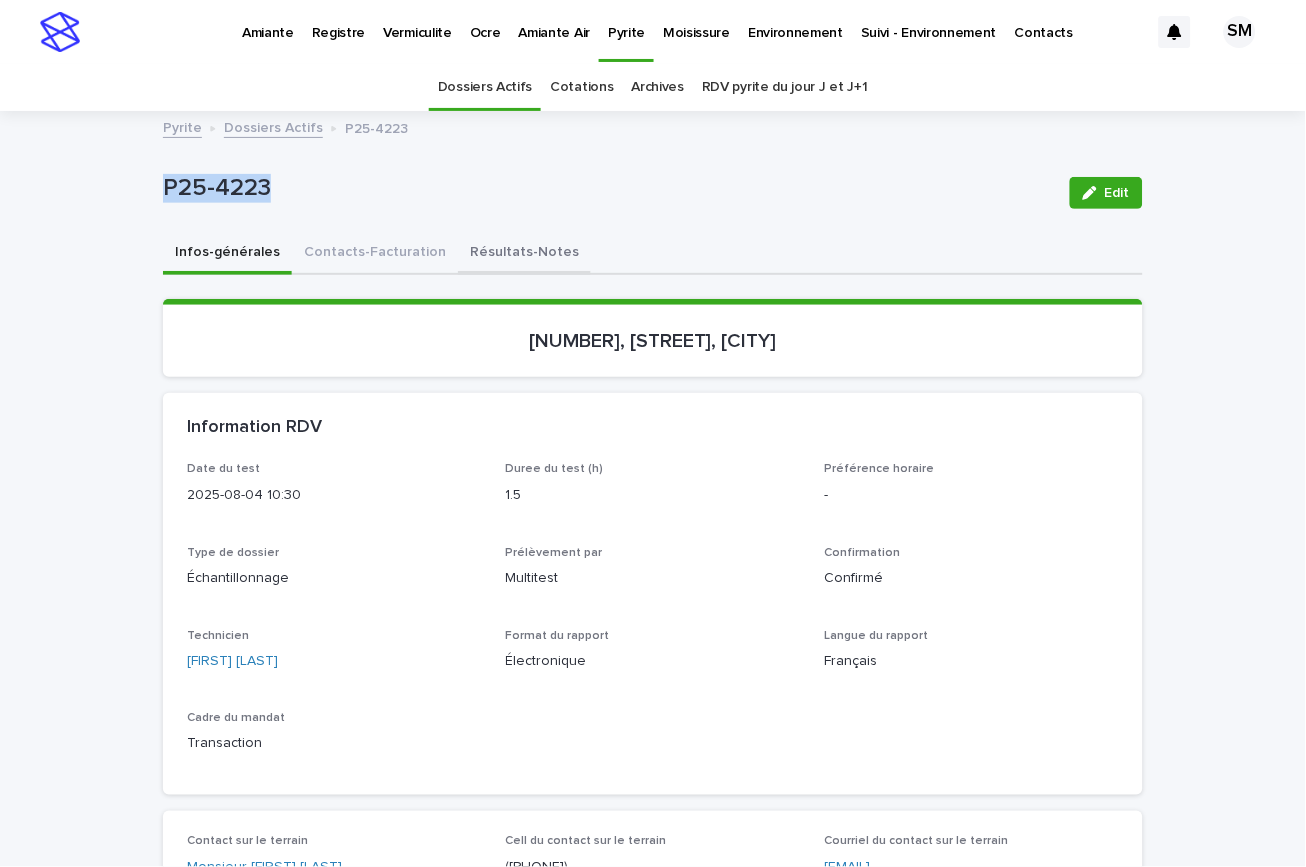 click on "Résultats-Notes" at bounding box center (524, 254) 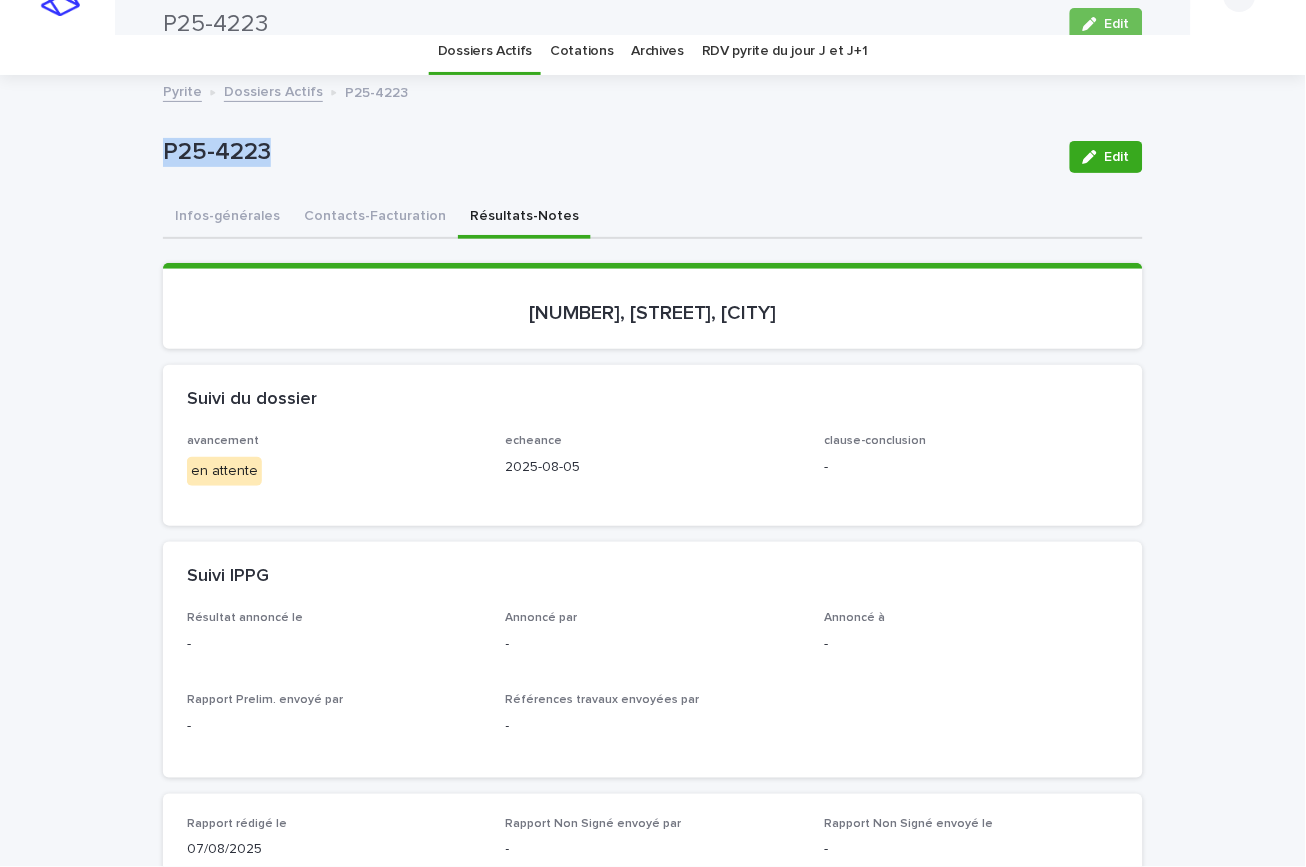 scroll, scrollTop: 9, scrollLeft: 0, axis: vertical 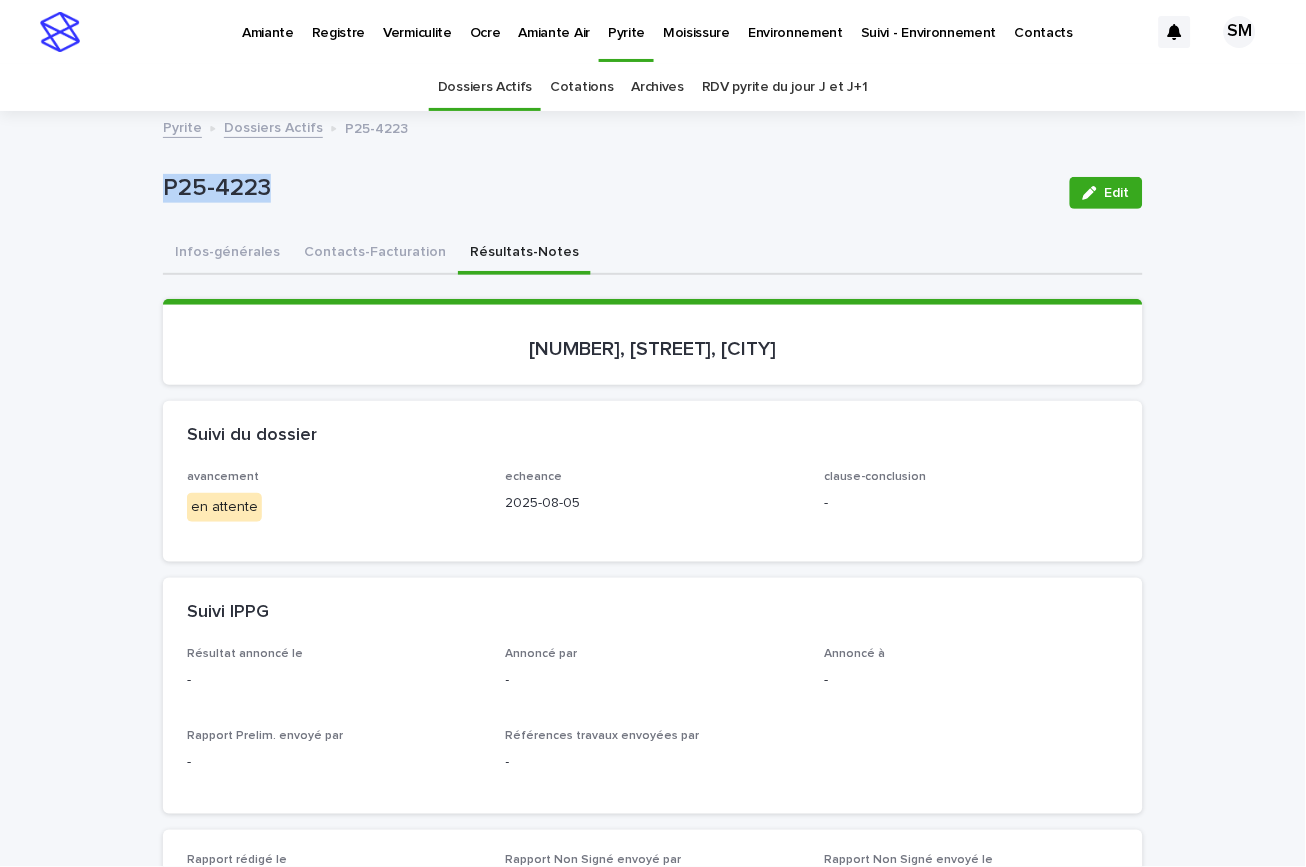 click on "Contacts-Facturation" at bounding box center (375, 254) 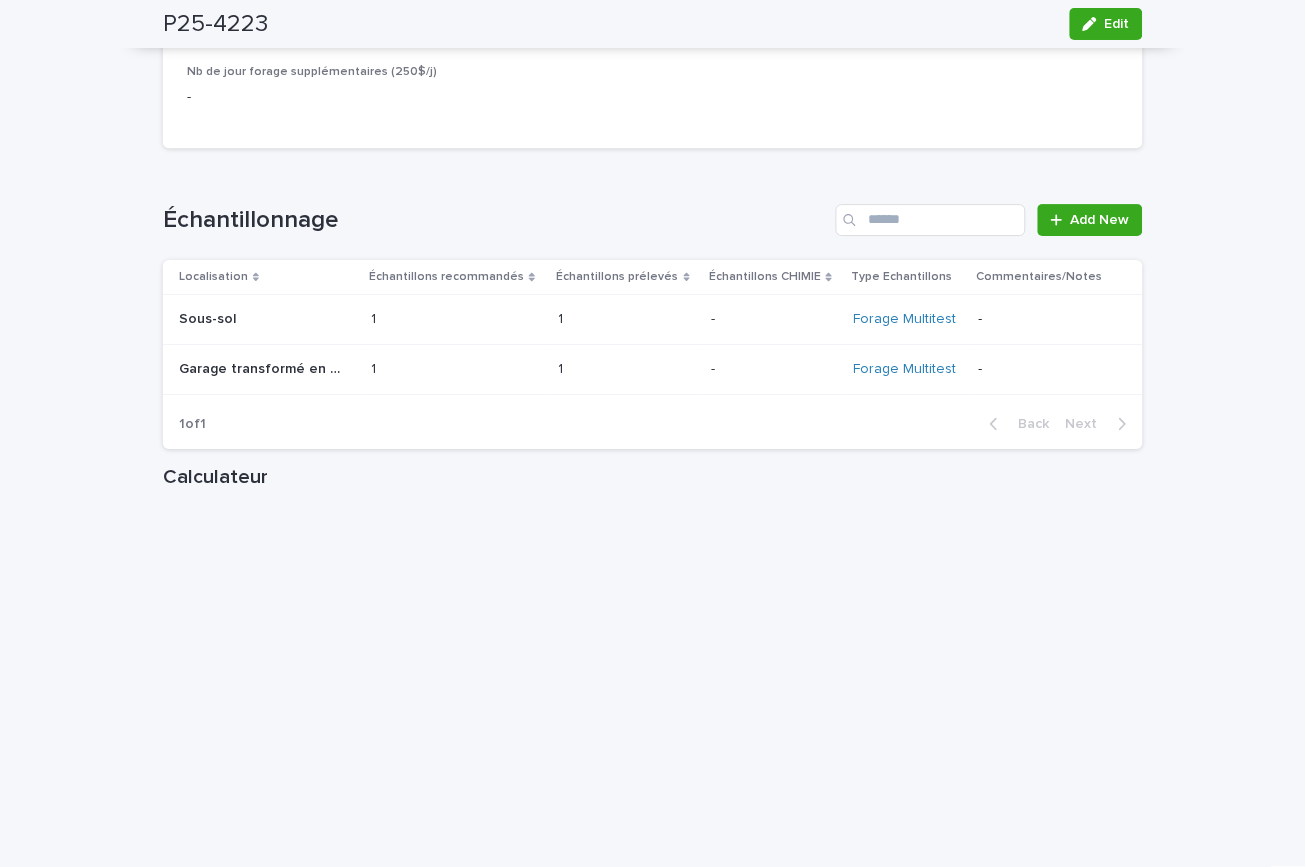 scroll, scrollTop: 2525, scrollLeft: 0, axis: vertical 